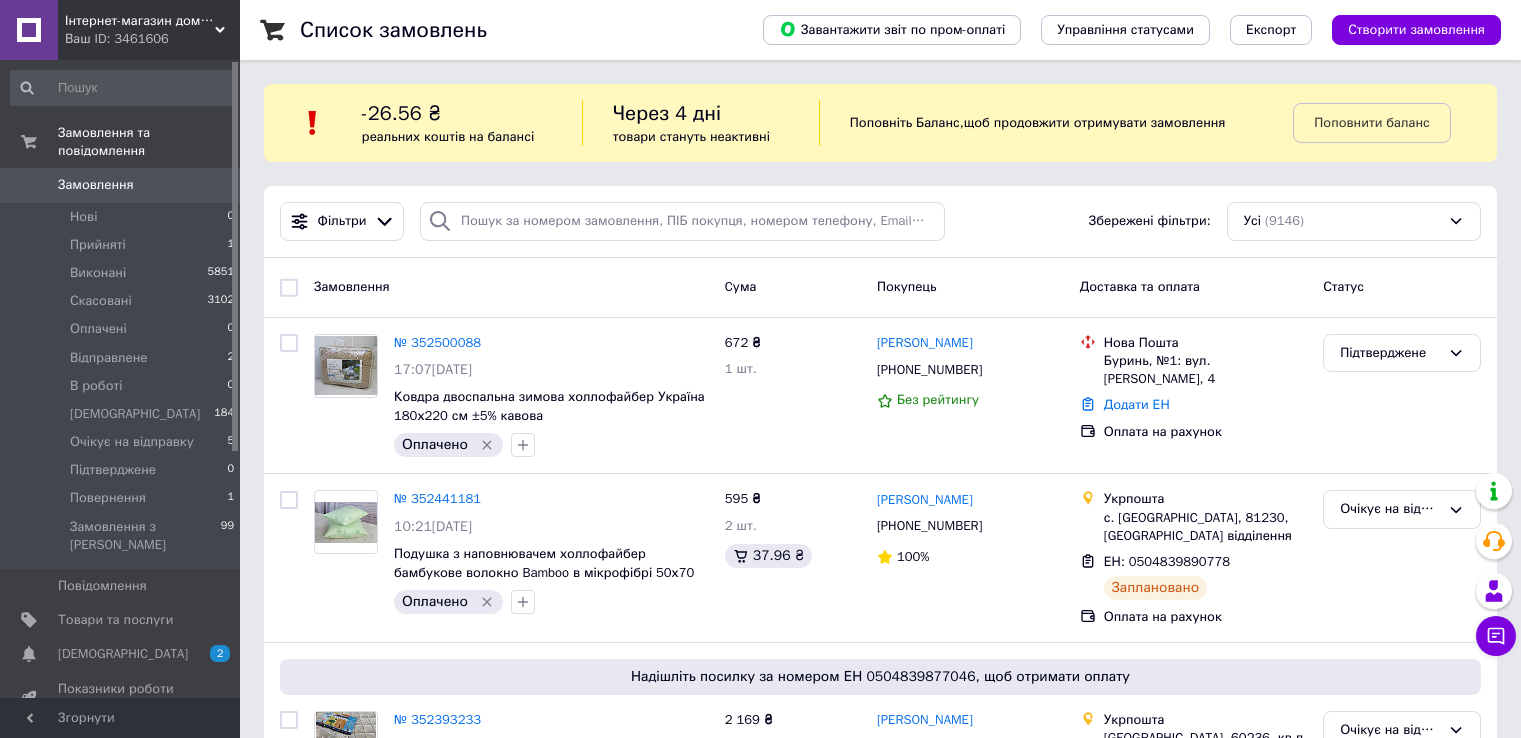 scroll, scrollTop: 0, scrollLeft: 0, axis: both 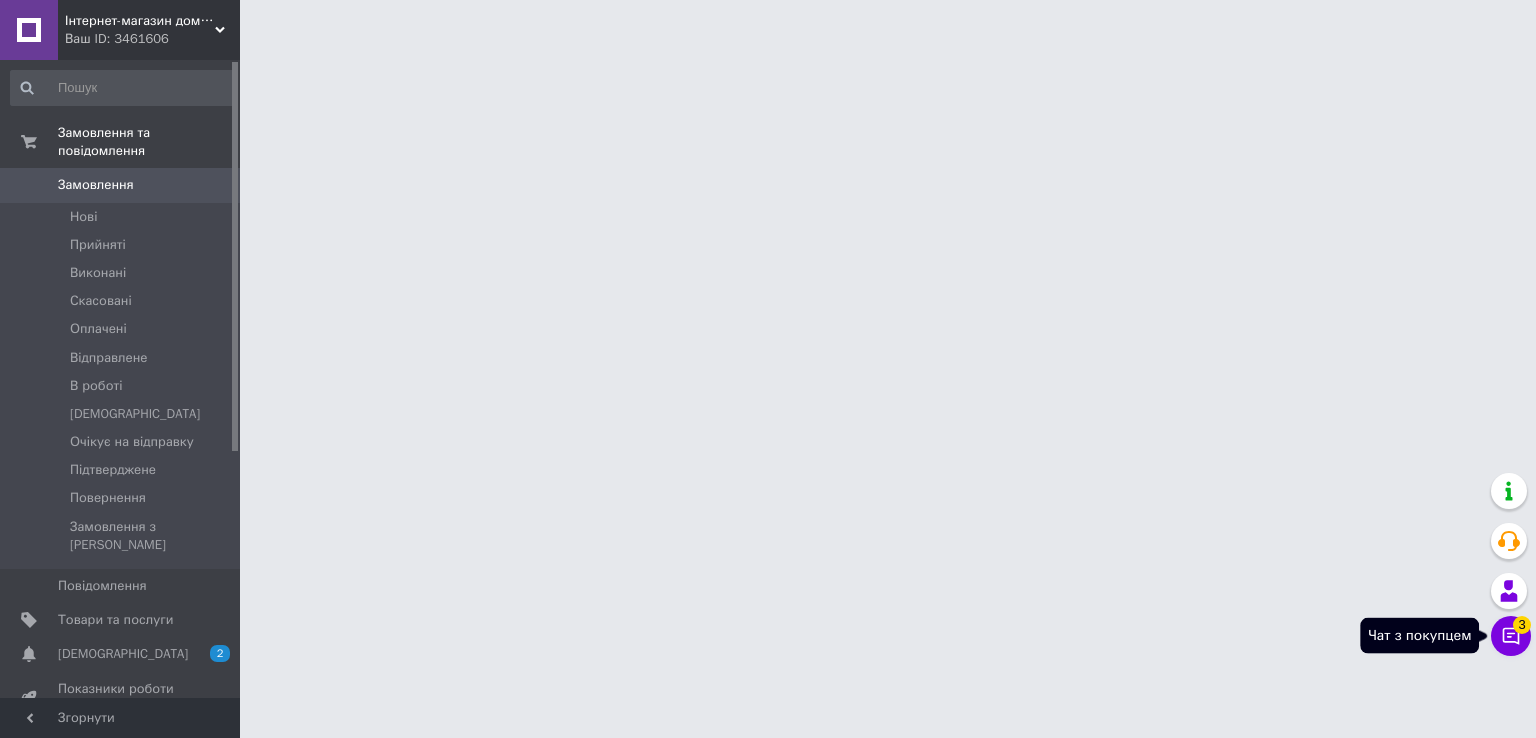click 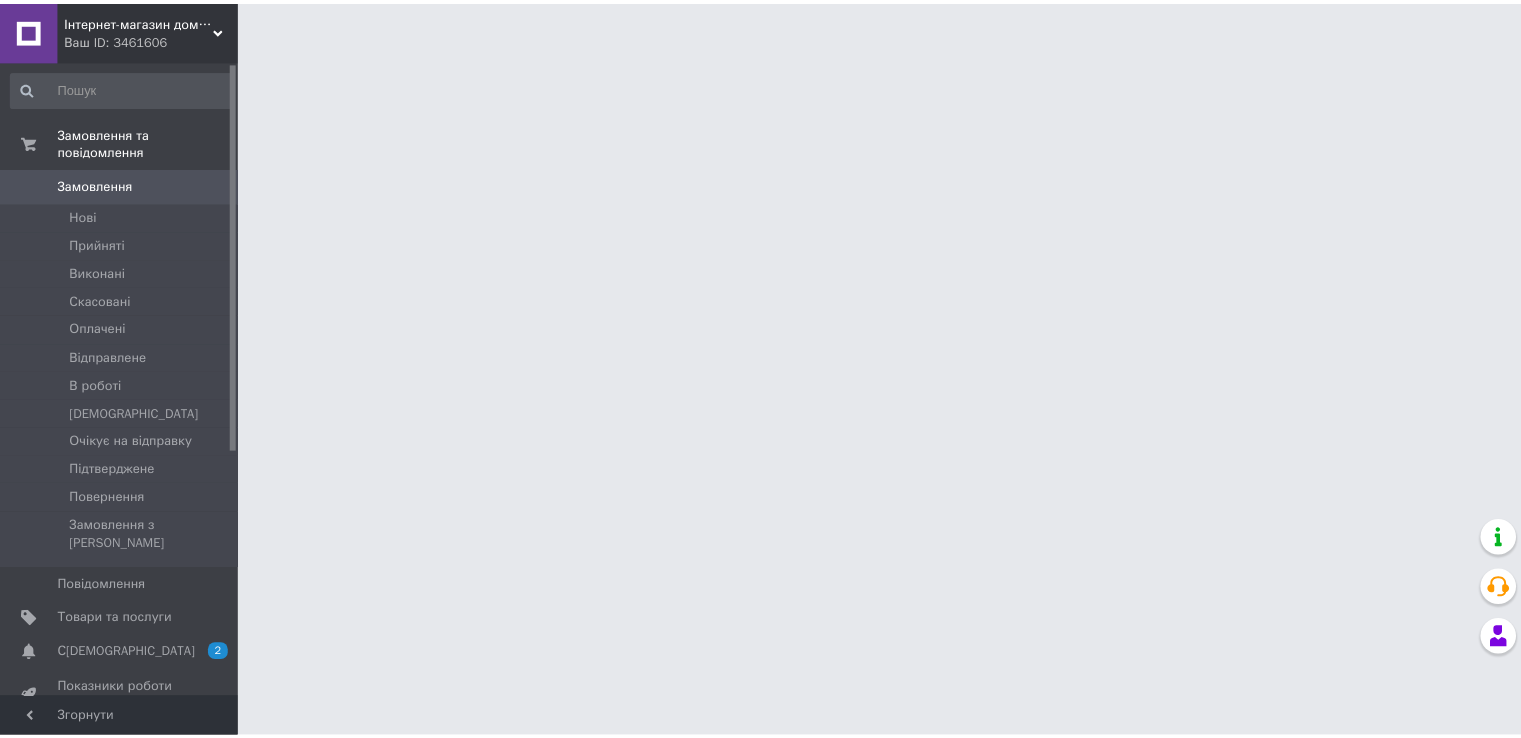 scroll, scrollTop: 0, scrollLeft: 0, axis: both 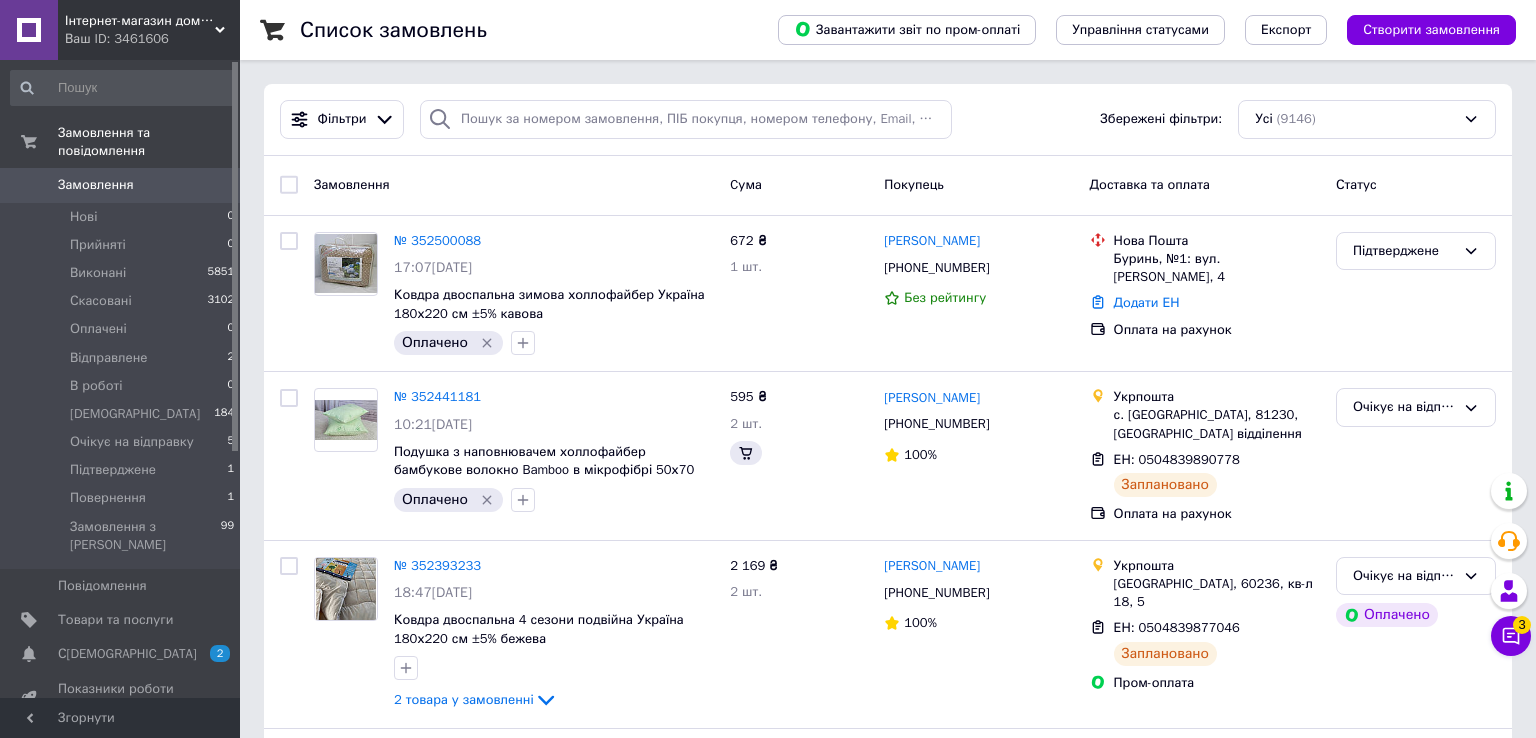 click on "Чат з покупцем 3" at bounding box center [1511, 636] 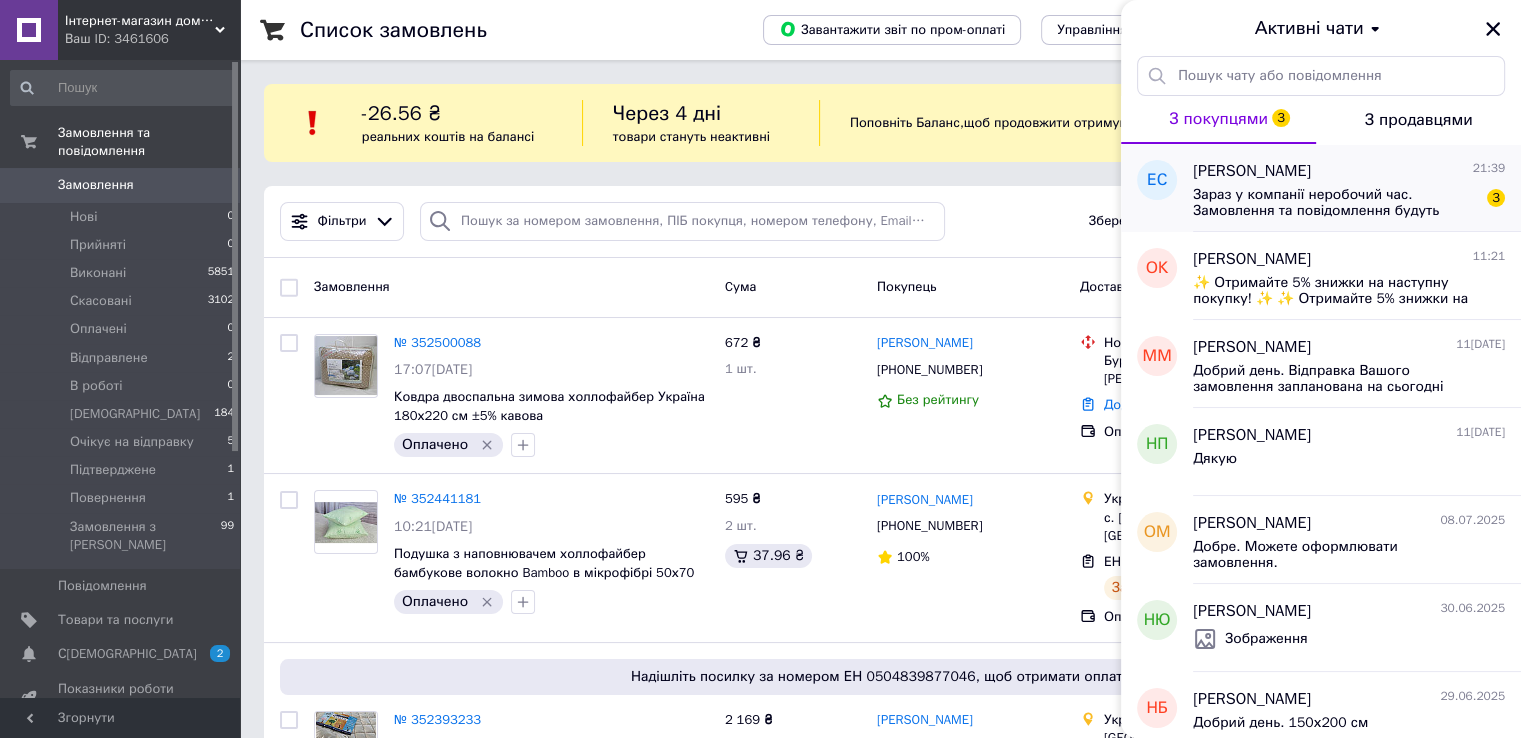click on "Зараз у компанії неробочий час. Замовлення та повідомлення будуть оброблені з 09:00 найближчого робочого дня (завтра, 14.07)" at bounding box center [1335, 203] 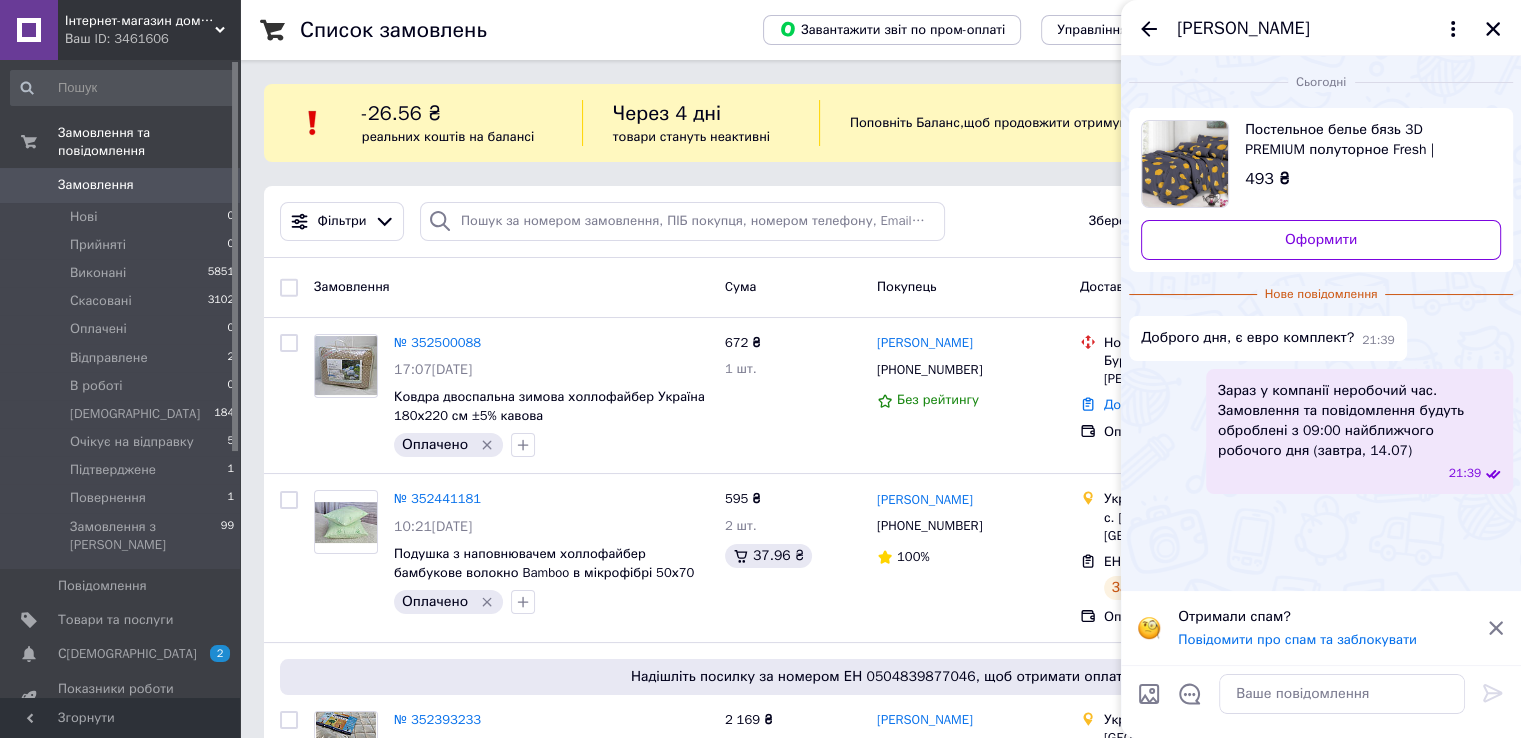 click on "Постельное белье бязь 3D PREMIUM полуторное Fresh | Полуторный комплект" at bounding box center [1365, 140] 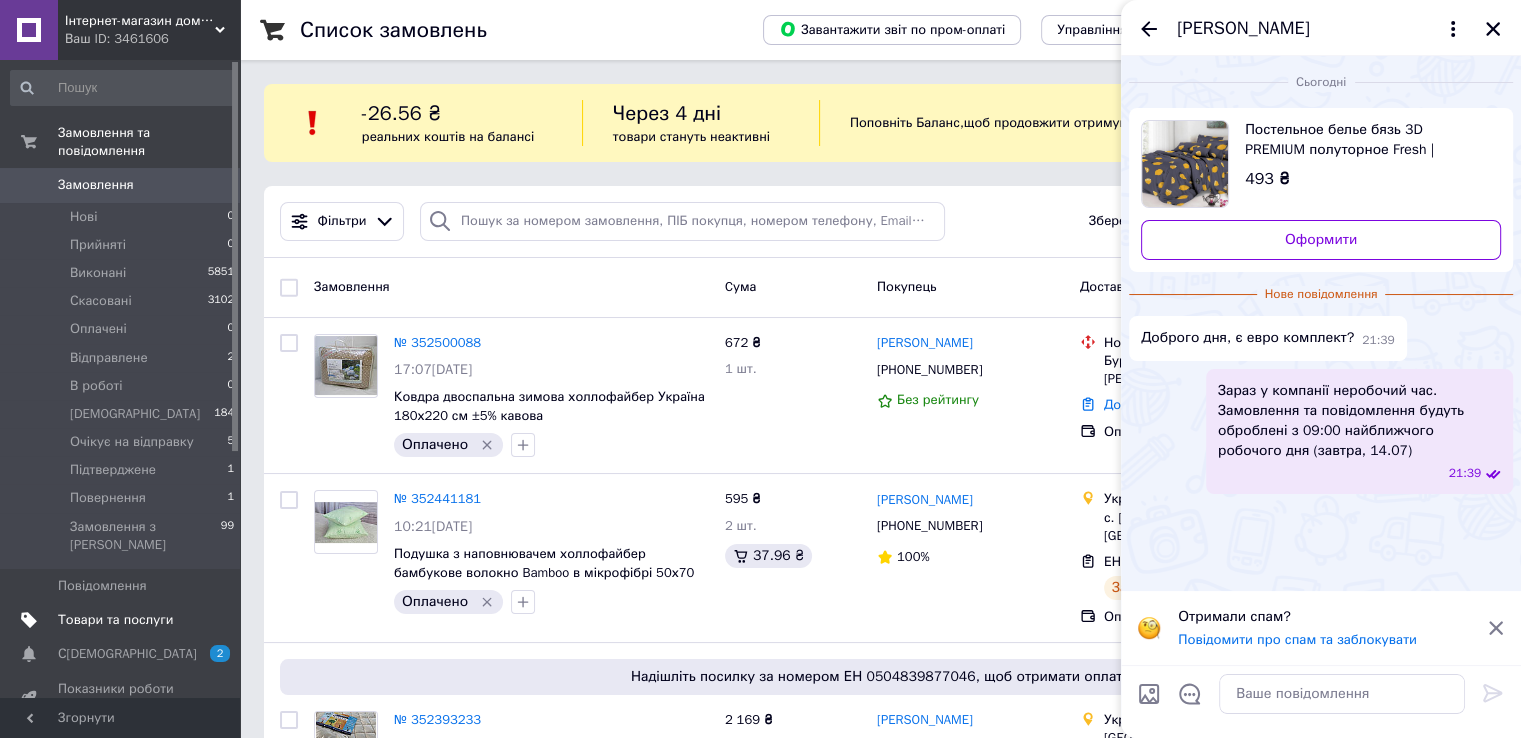 click on "Товари та послуги" at bounding box center [115, 620] 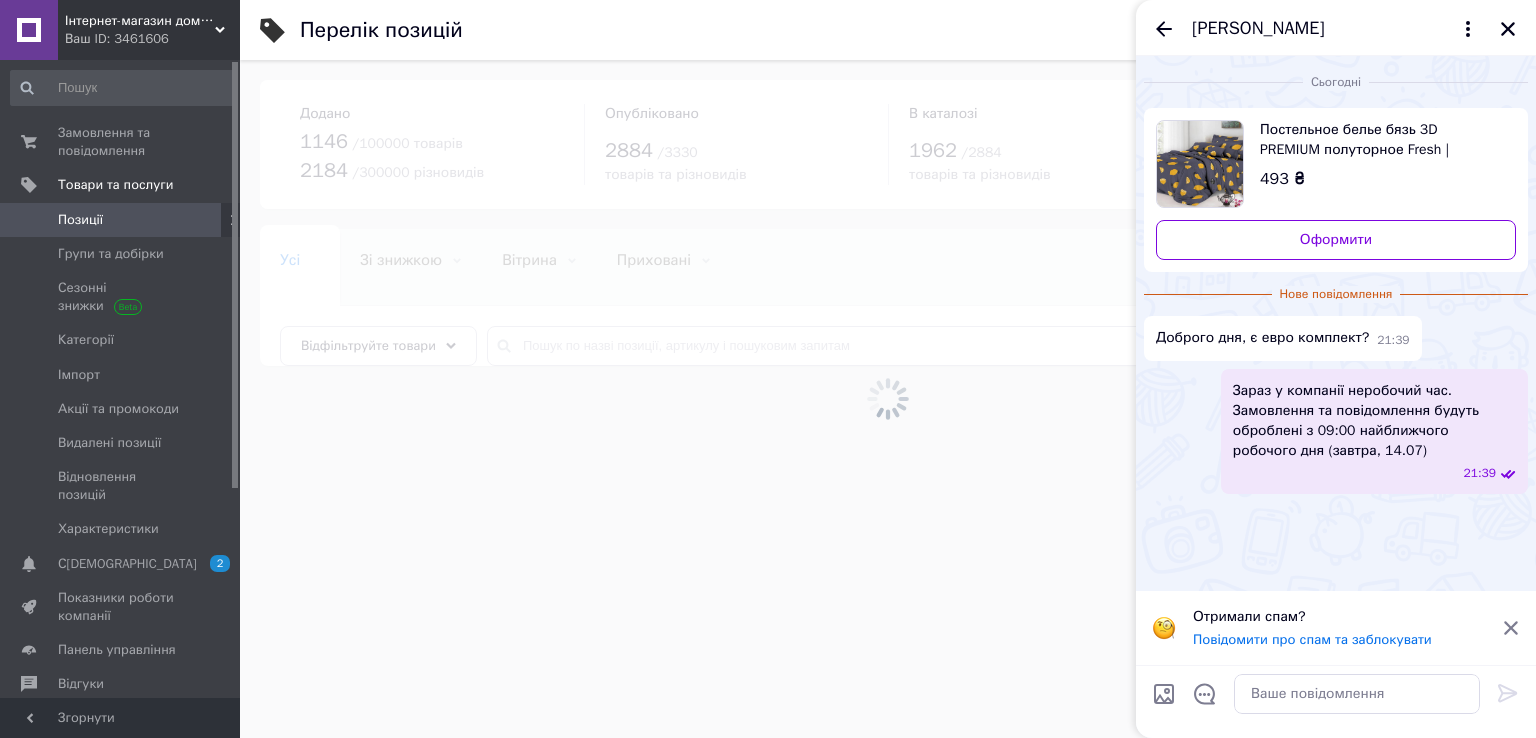 click 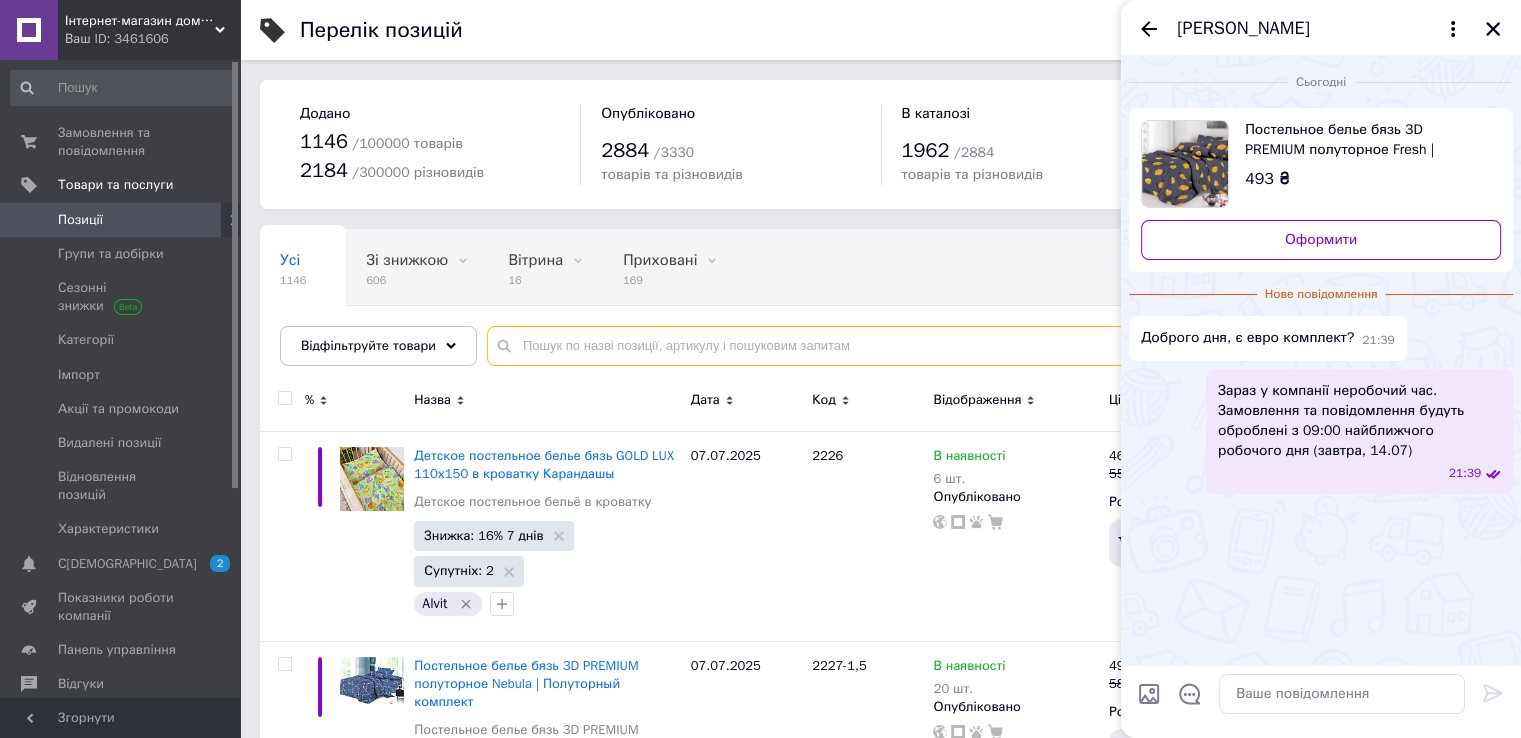 click at bounding box center [984, 346] 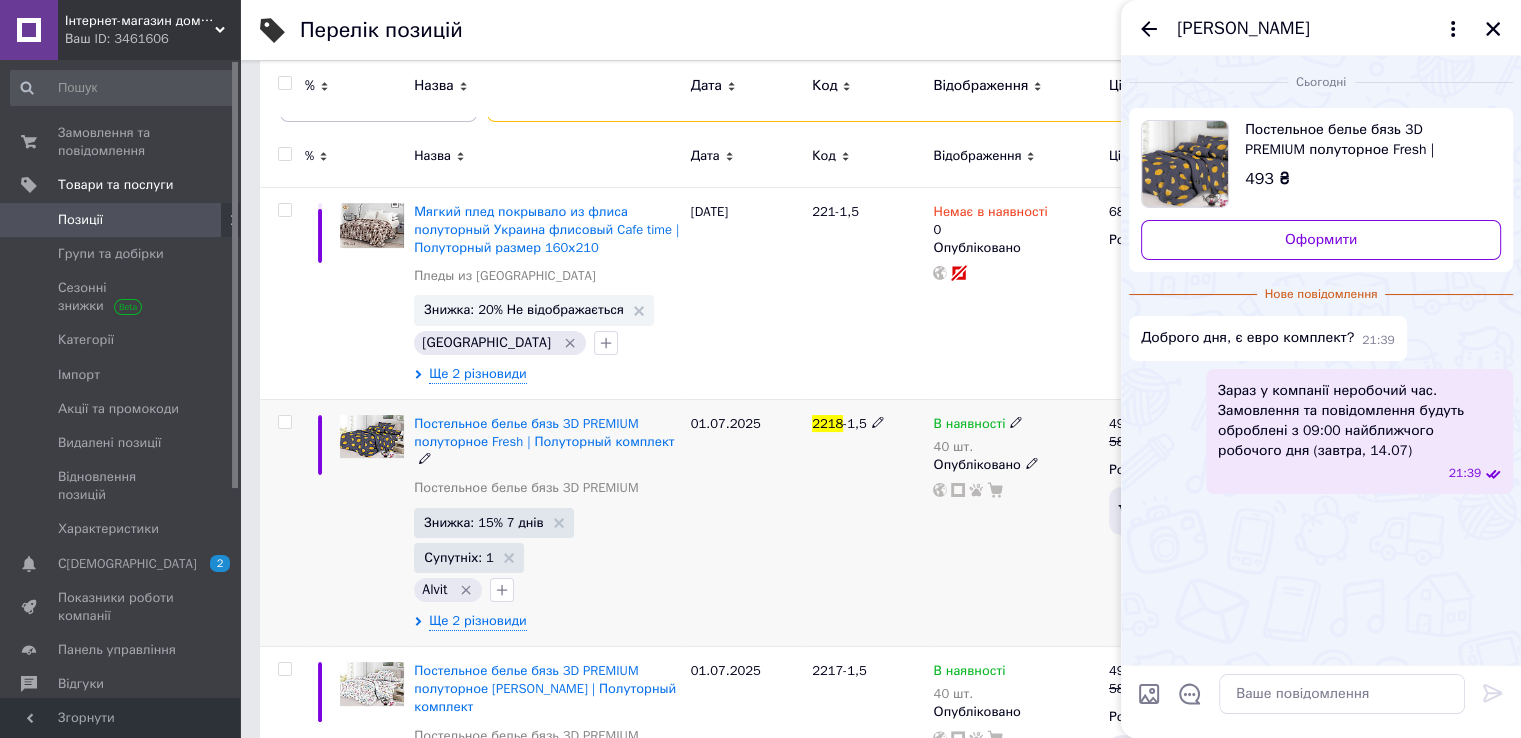 scroll, scrollTop: 246, scrollLeft: 0, axis: vertical 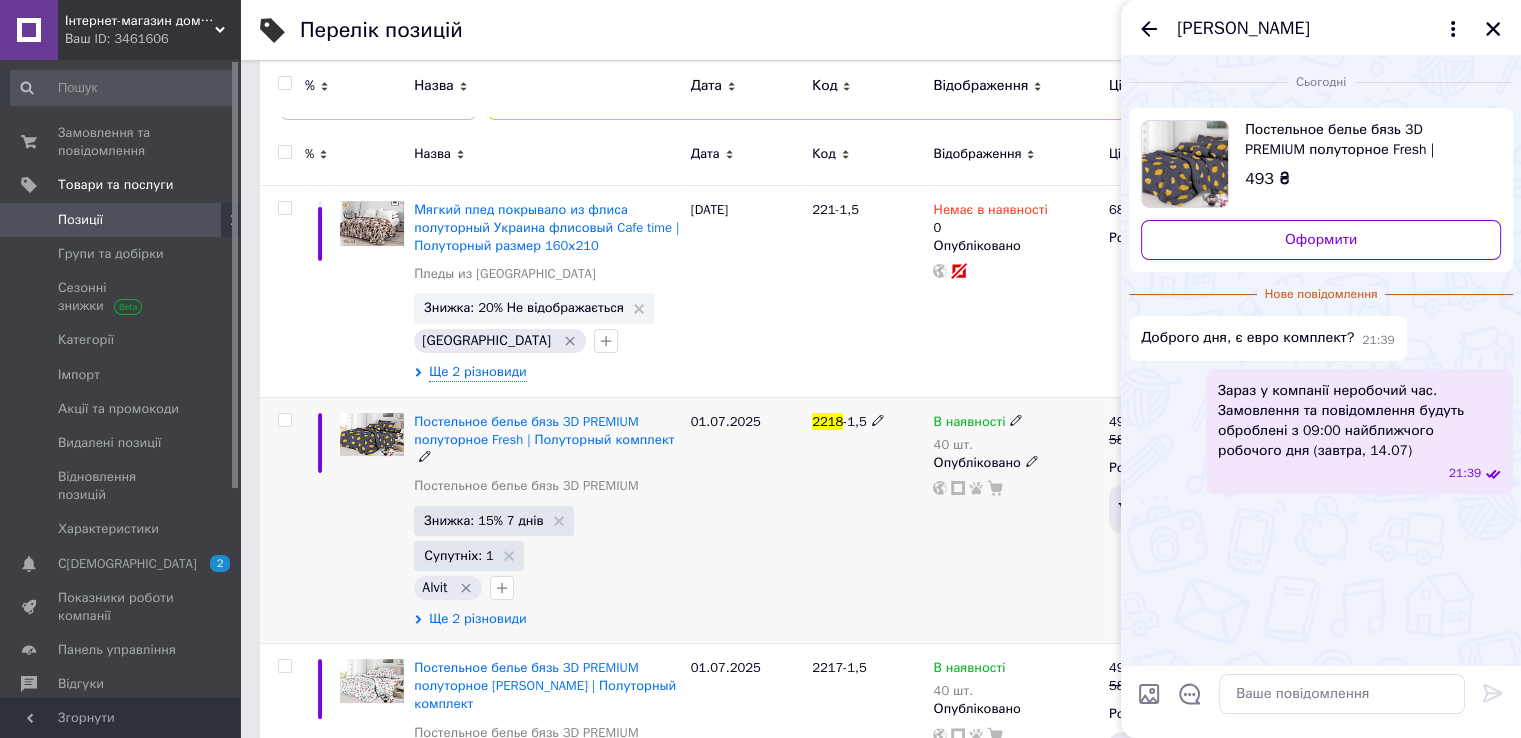 type on "2218" 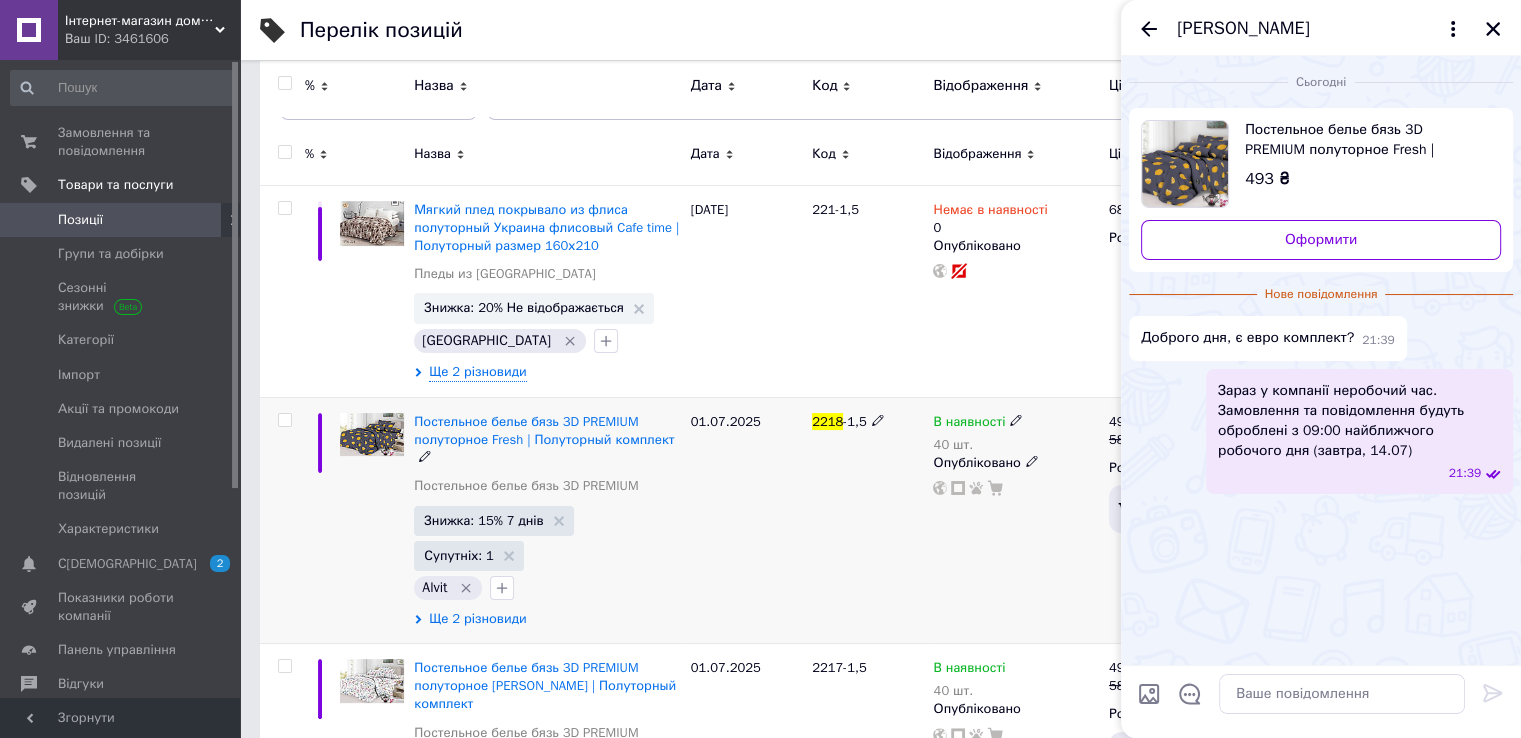click on "Ще 2 різновиди" at bounding box center (477, 619) 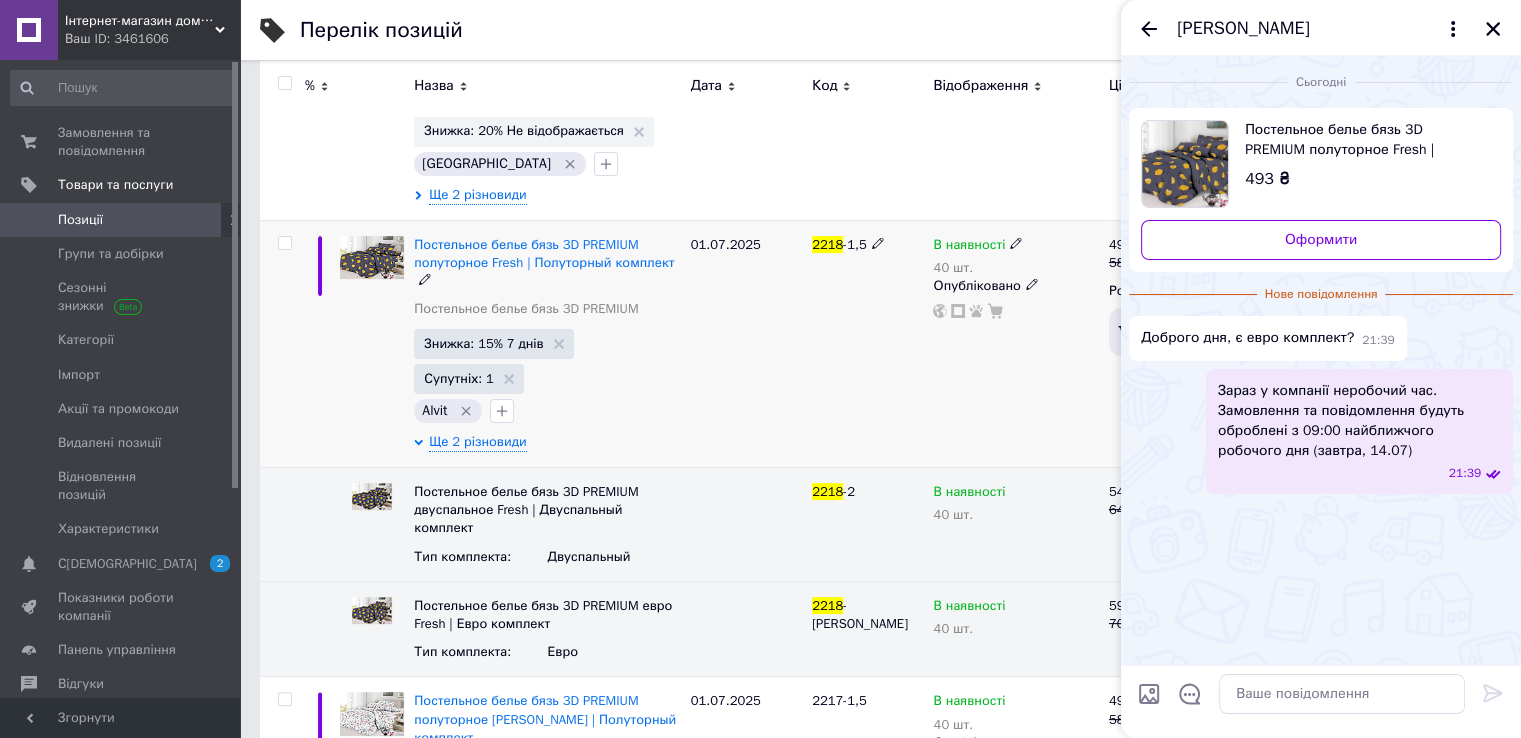 scroll, scrollTop: 422, scrollLeft: 0, axis: vertical 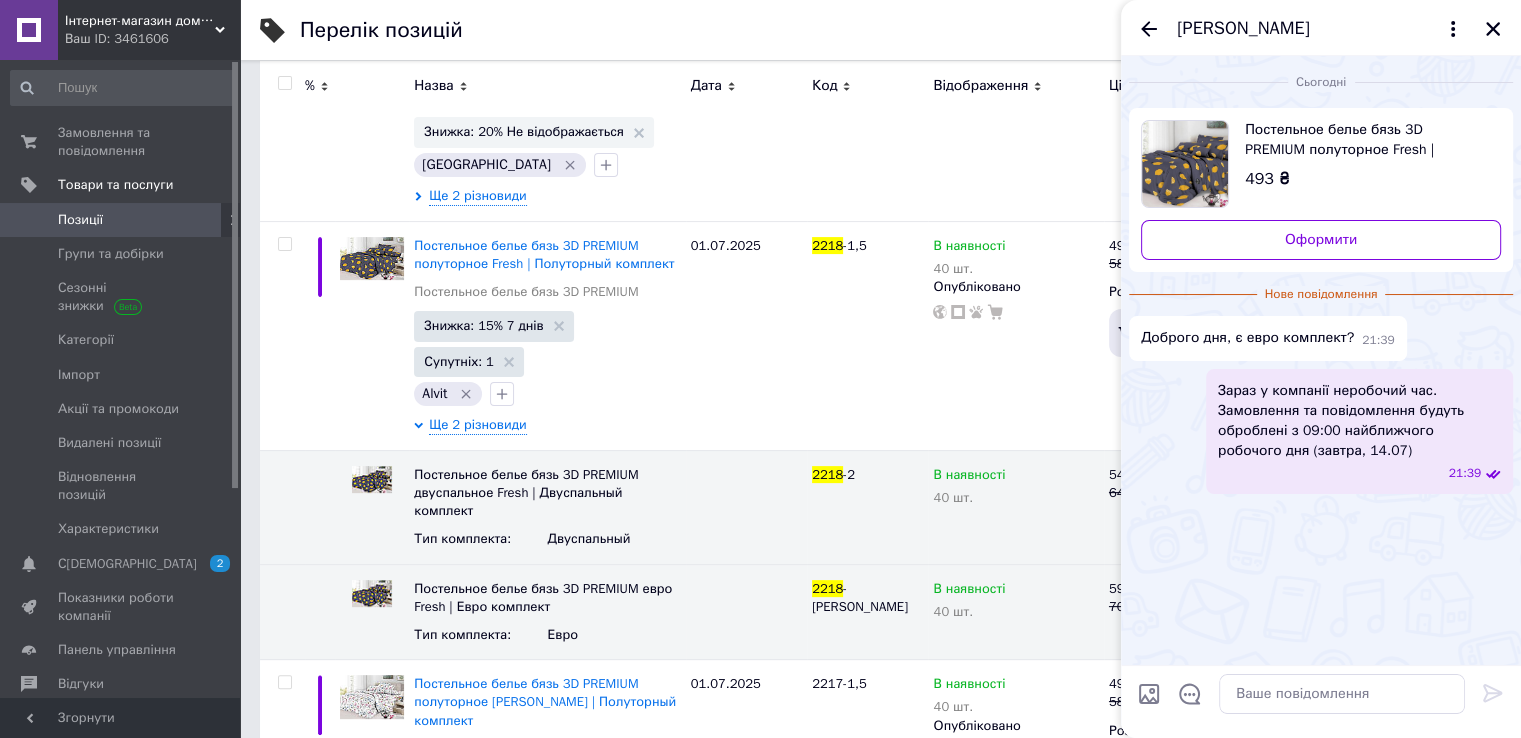click on "Інтернет-магазин домашнього текстилю «Sleeping Beauty»" at bounding box center [140, 21] 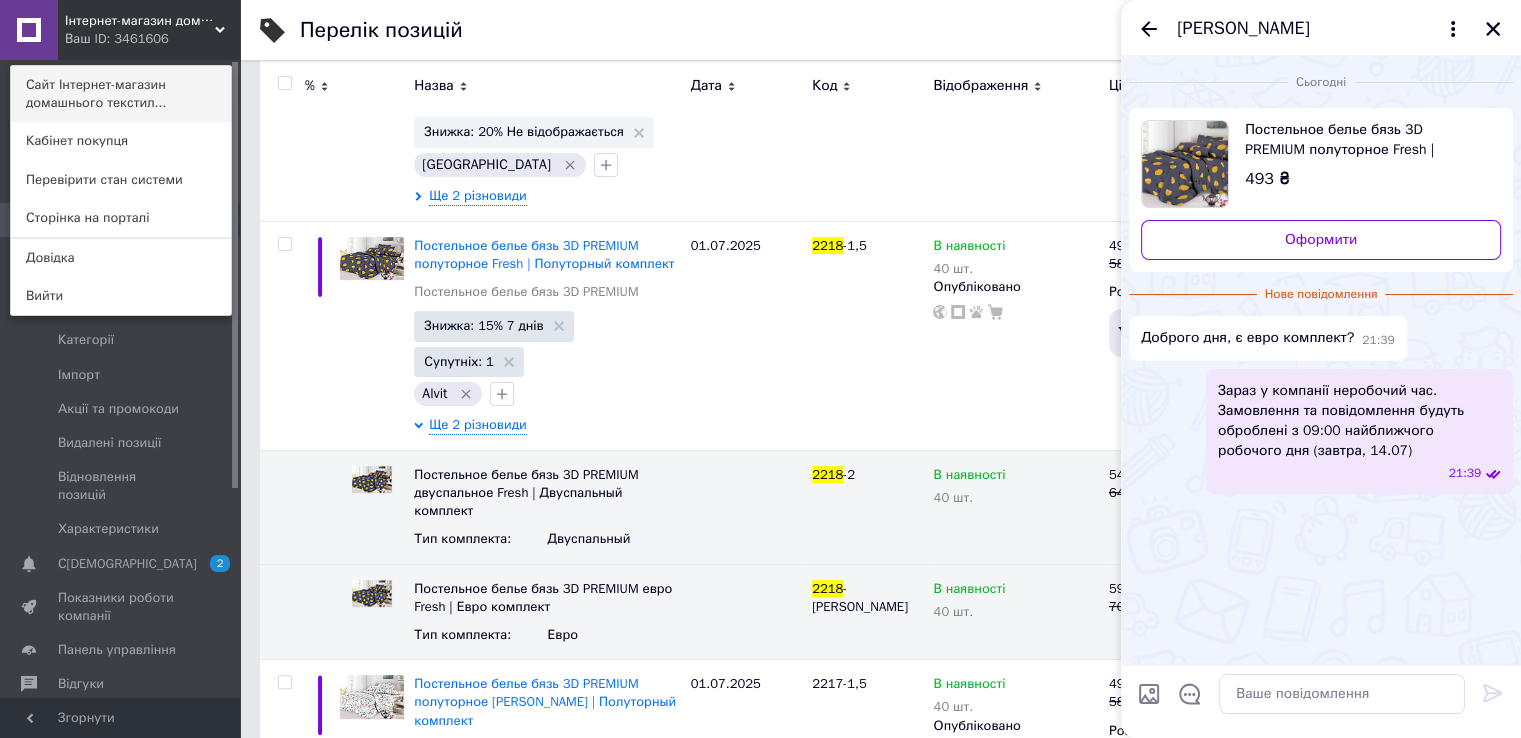 click on "Сайт Інтернет-магазин домашнього текстил..." at bounding box center (121, 94) 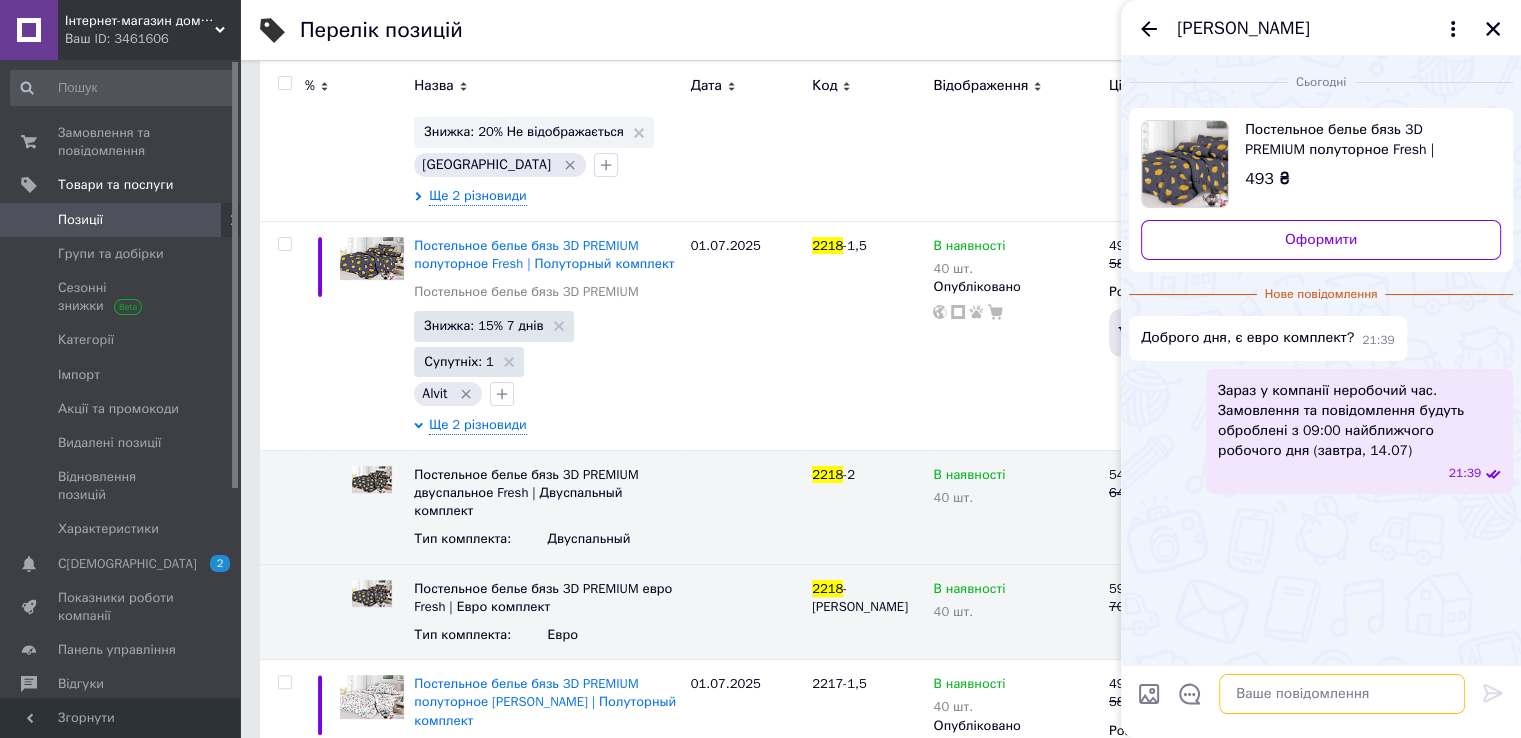click at bounding box center (1342, 694) 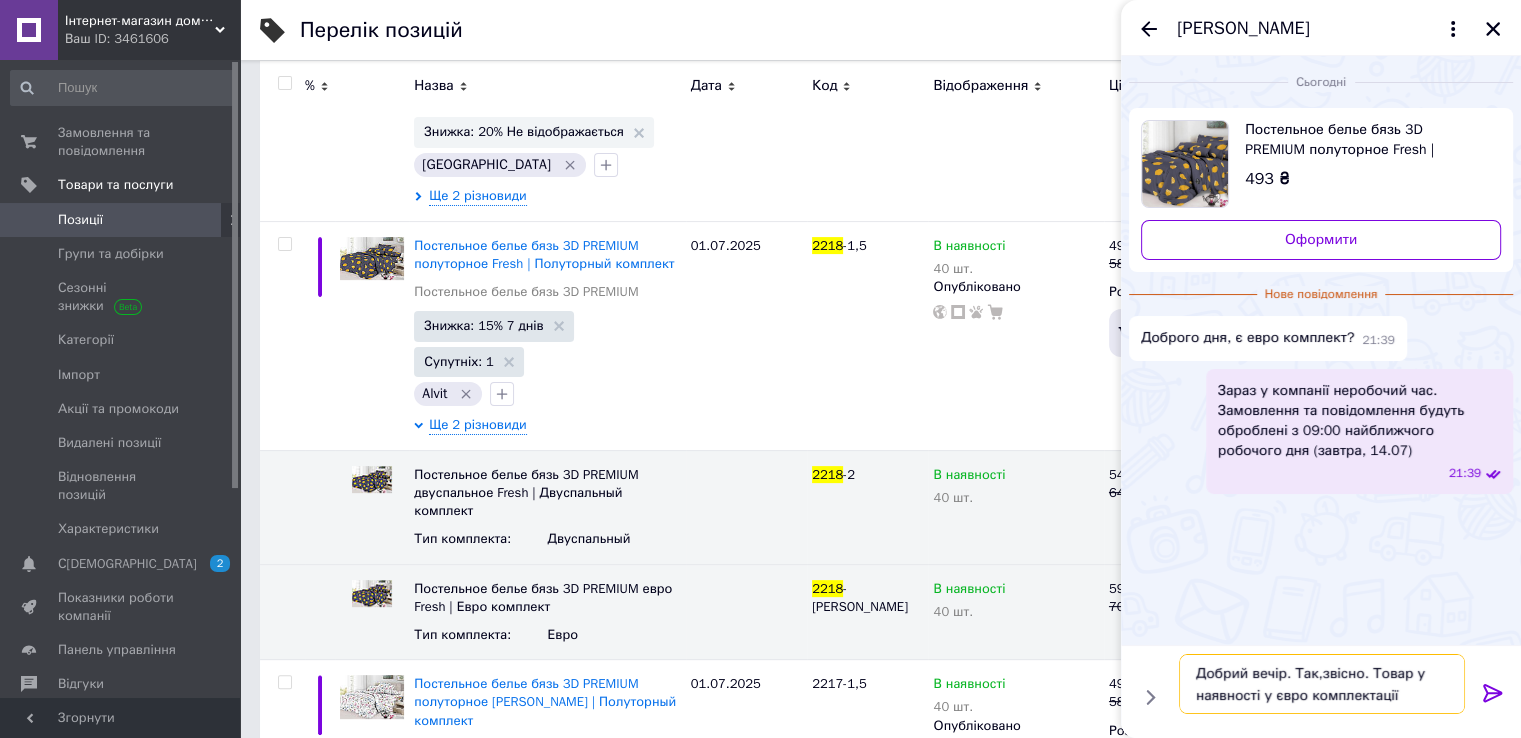 drag, startPoint x: 1363, startPoint y: 673, endPoint x: 1398, endPoint y: 678, distance: 35.35534 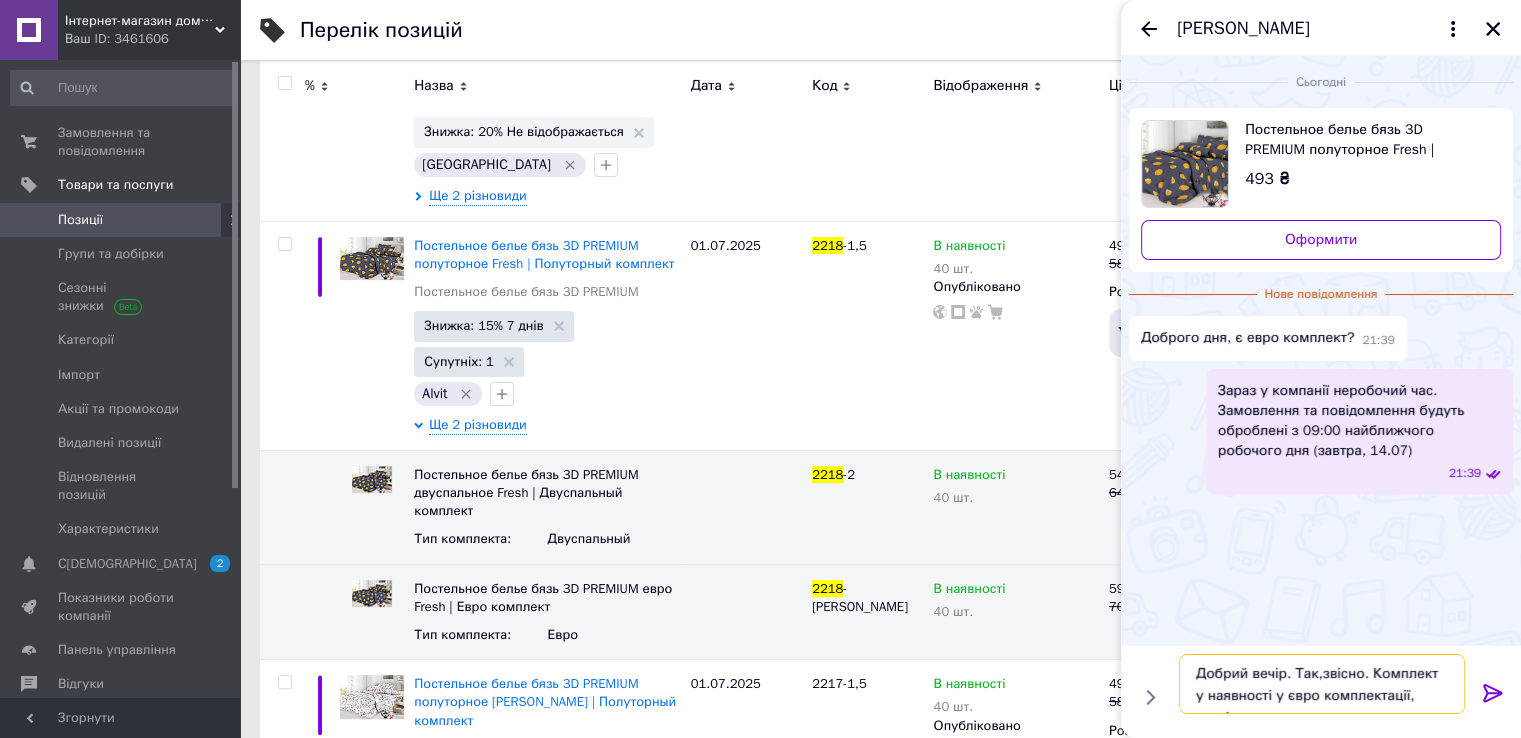 scroll, scrollTop: 13, scrollLeft: 0, axis: vertical 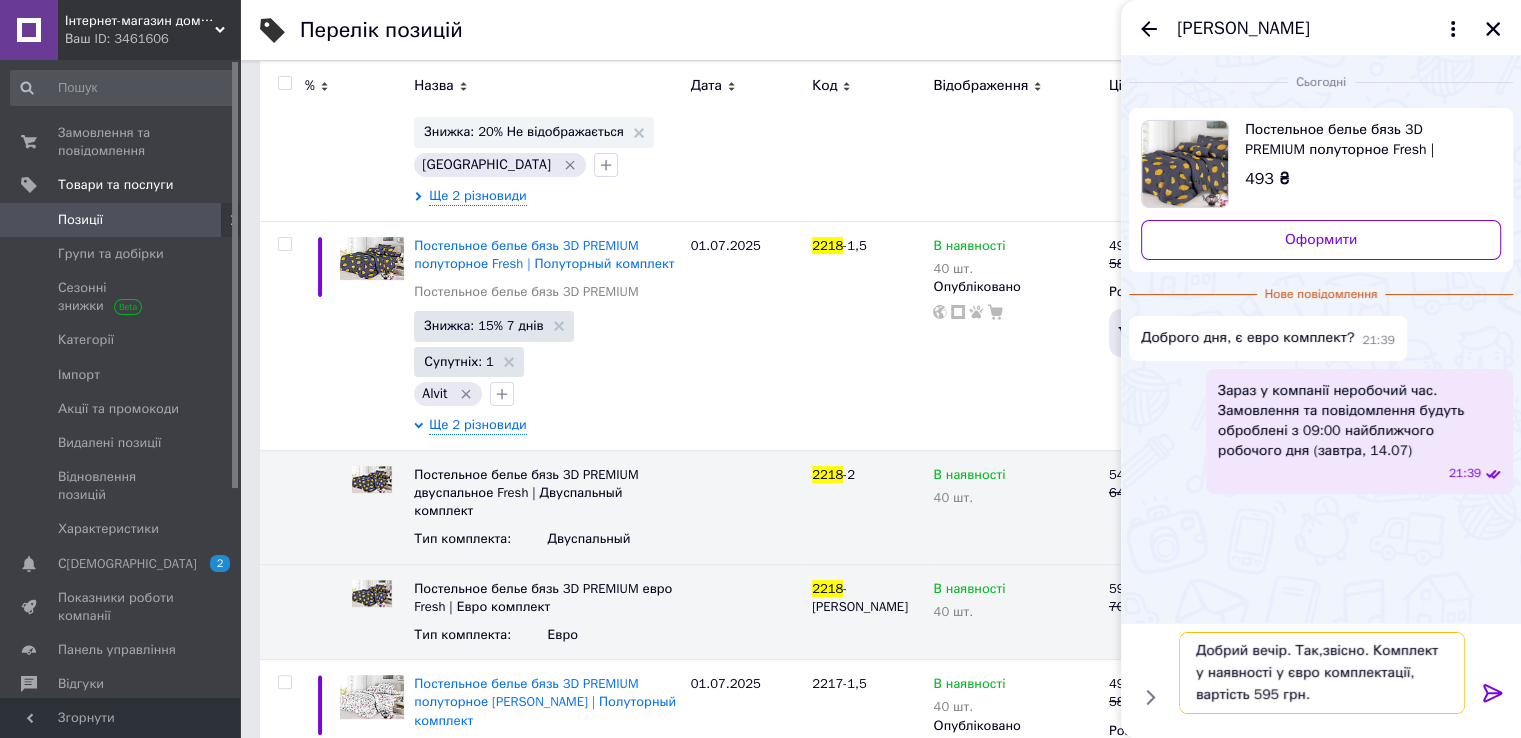 click on "Добрий вечір. Так,звісно. Комплект у наявності у євро комплектації, вартість 595 грн." at bounding box center (1322, 673) 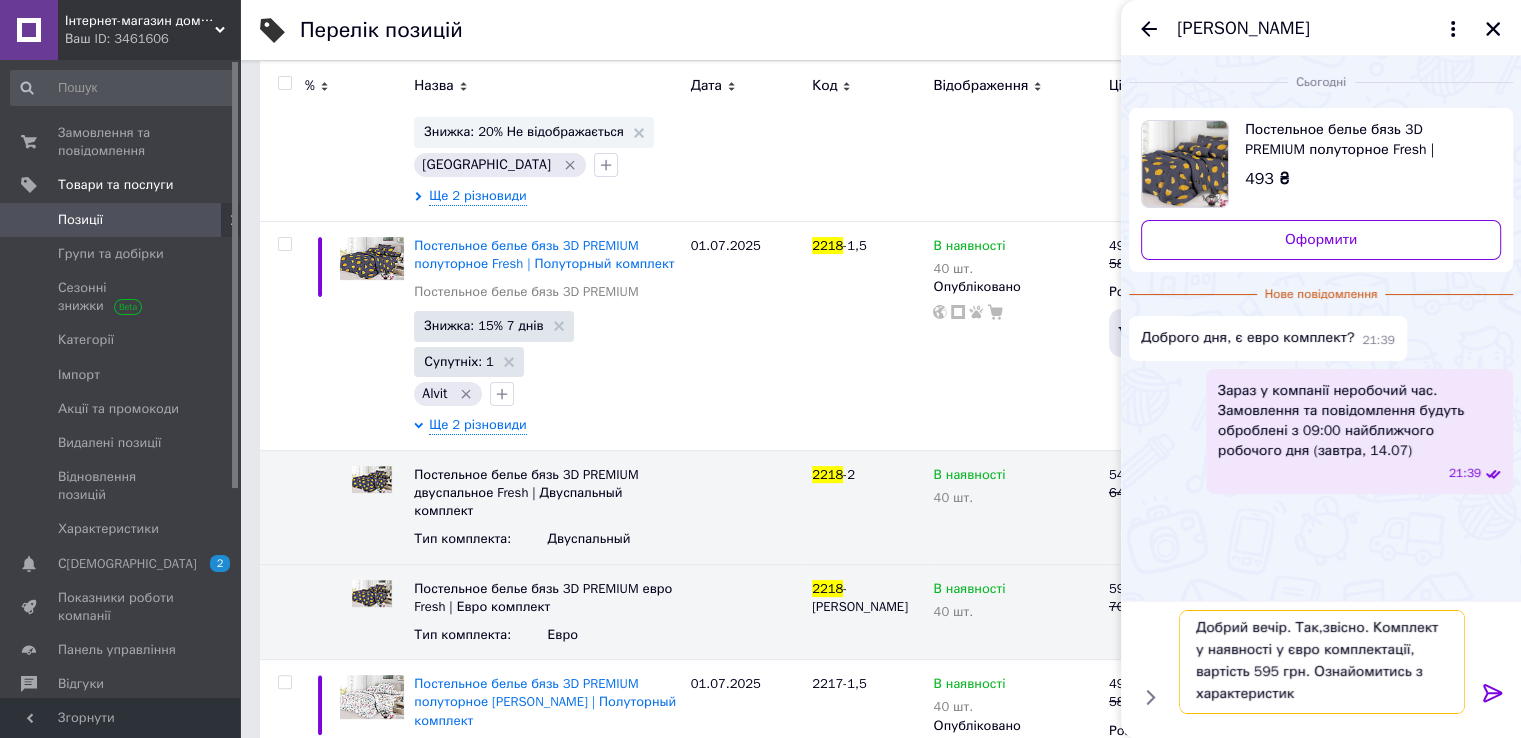scroll, scrollTop: 1, scrollLeft: 0, axis: vertical 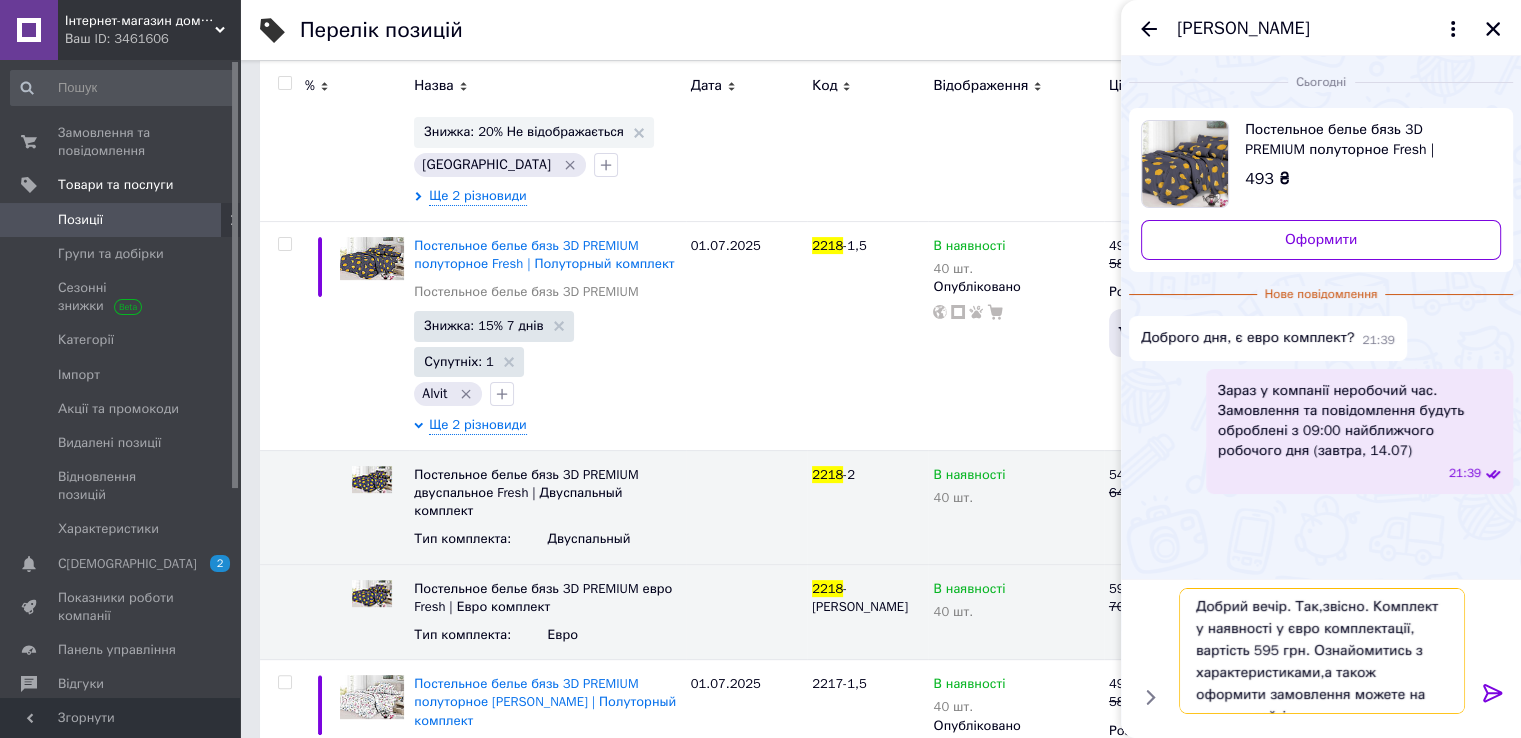 paste on "[URL][DOMAIN_NAME]" 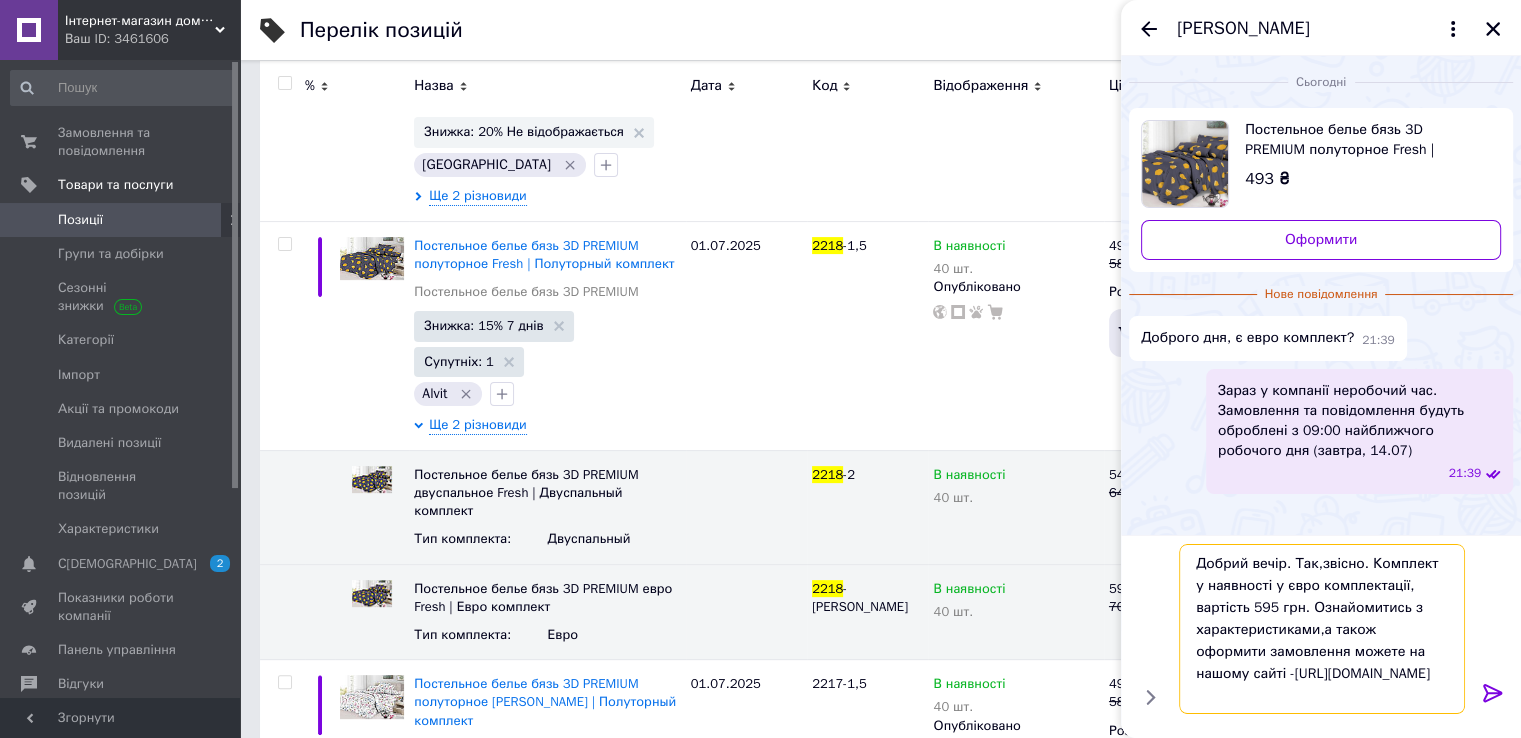 click on "Добрий вечір. Так,звісно. Комплект у наявності у євро комплектації, вартість 595 грн. Ознайомитись з характеристиками,а також оформити замовлення можете на нашому сайті -[URL][DOMAIN_NAME]" at bounding box center [1322, 629] 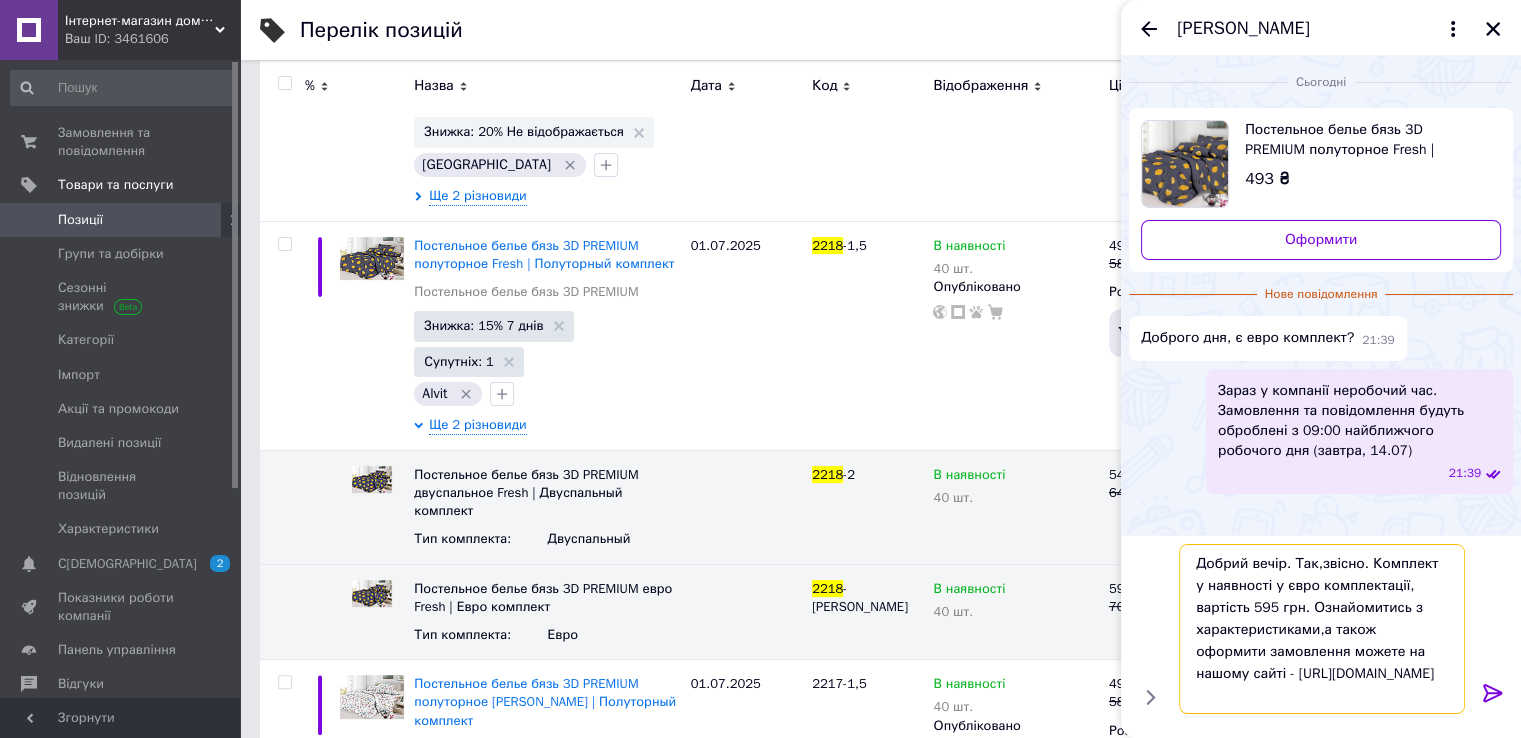 click on "Добрий вечір. Так,звісно. Комплект у наявності у євро комплектації, вартість 595 грн. Ознайомитись з характеристиками,а також оформити замовлення можете на нашому сайті - [URL][DOMAIN_NAME]" at bounding box center (1322, 629) 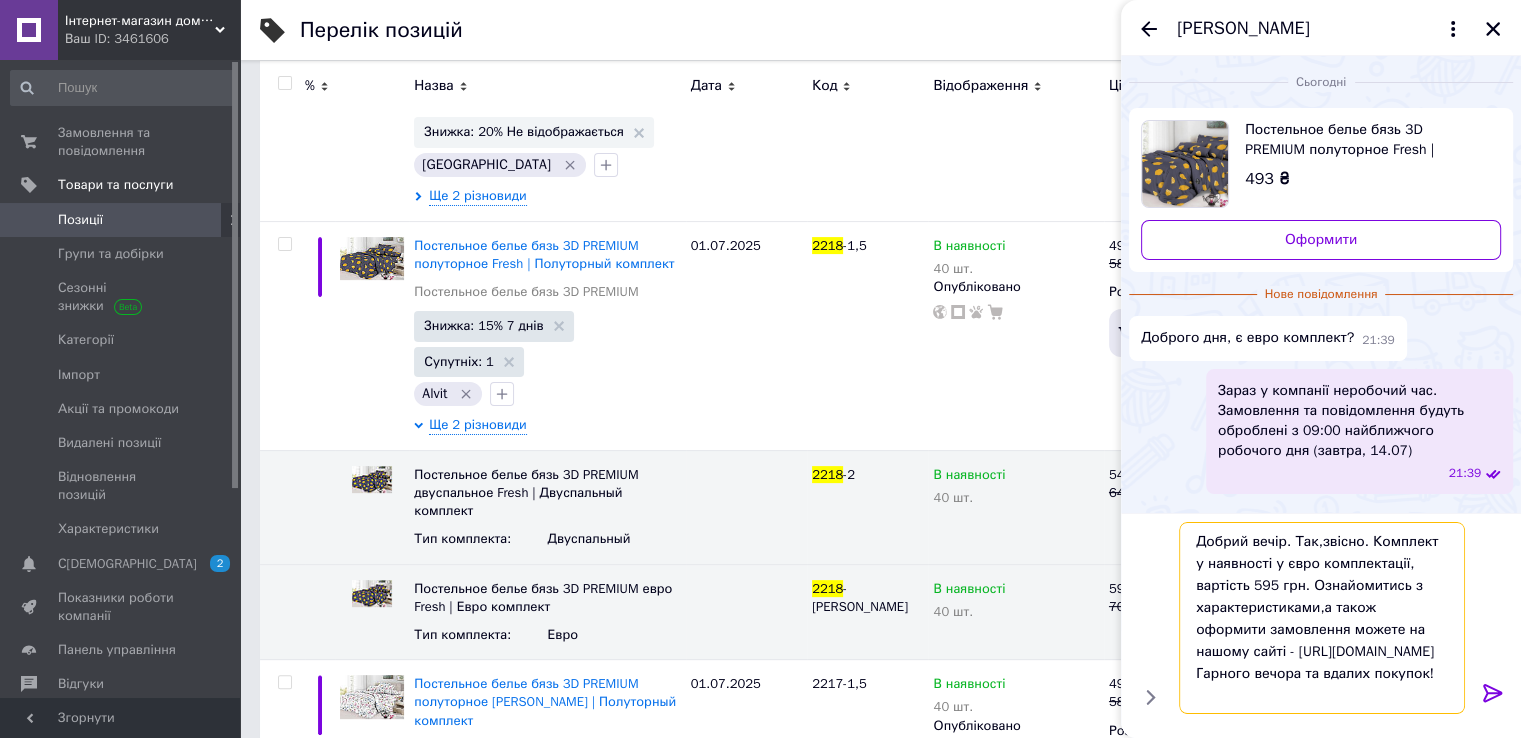 scroll, scrollTop: 0, scrollLeft: 0, axis: both 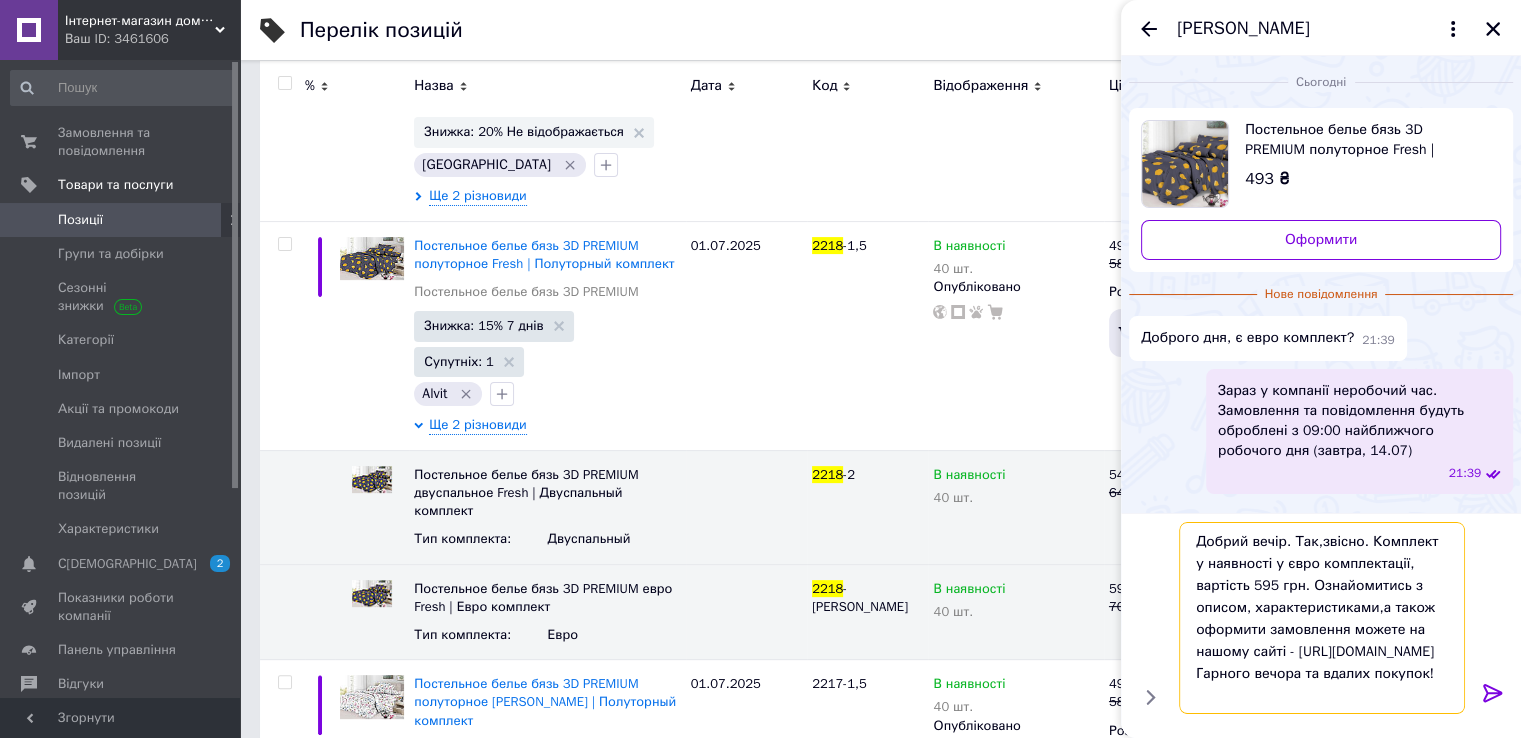click on "Добрий вечір. Так,звісно. Комплект у наявності у євро комплектації, вартість 595 грн. Ознайомитись з описом, характеристиками,а також оформити замовлення можете на нашому сайті - [URL][DOMAIN_NAME] Гарного вечора та вдалих покупок!" at bounding box center (1322, 618) 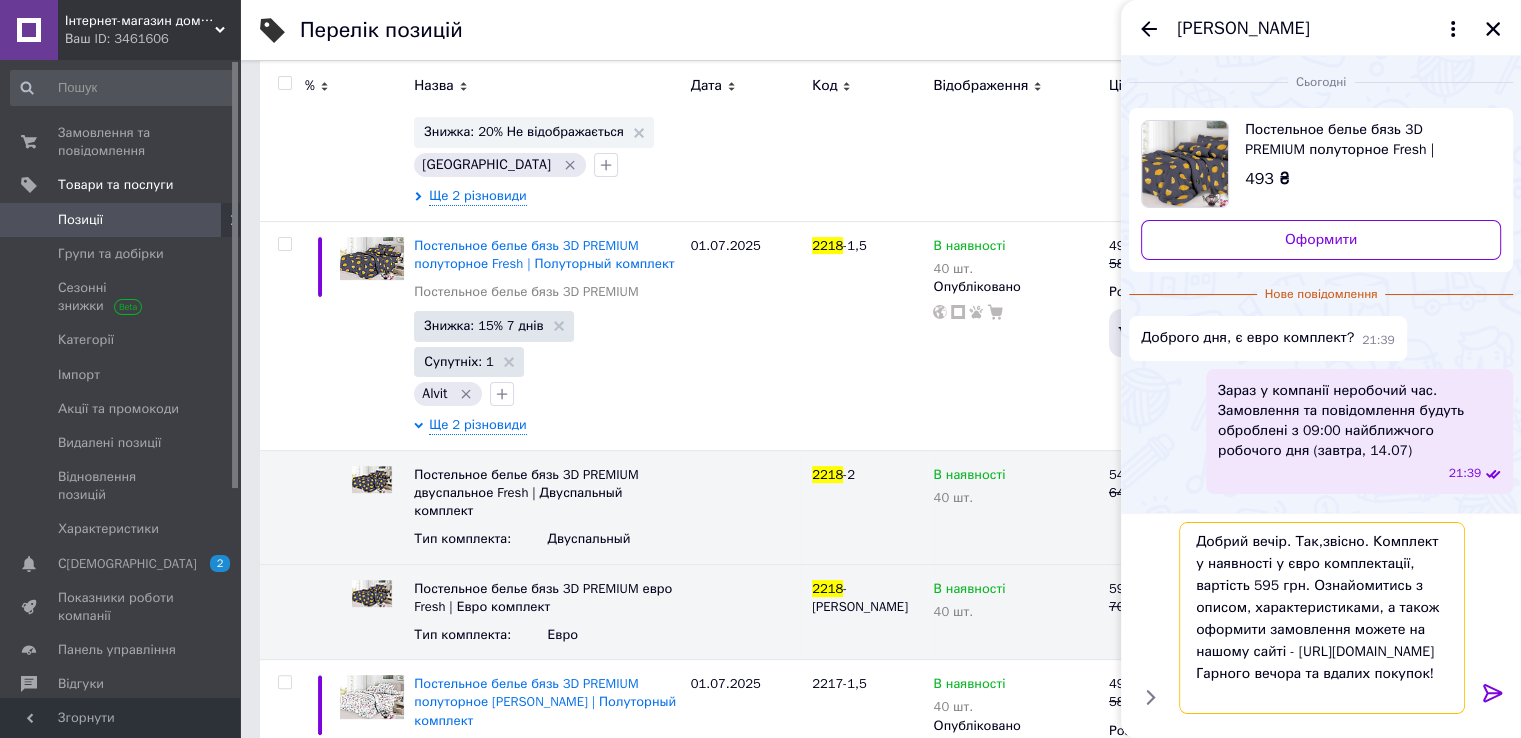 scroll, scrollTop: 0, scrollLeft: 0, axis: both 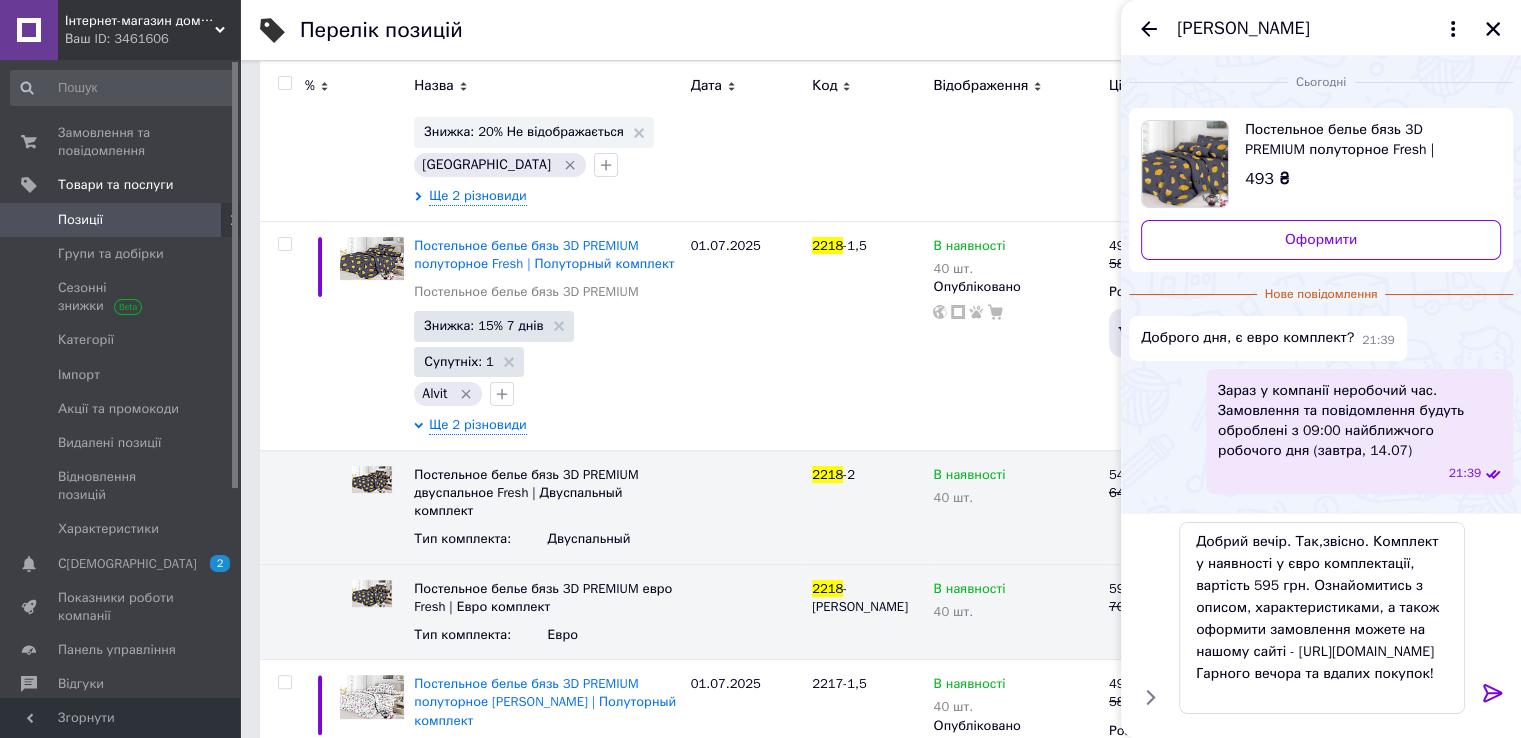 click 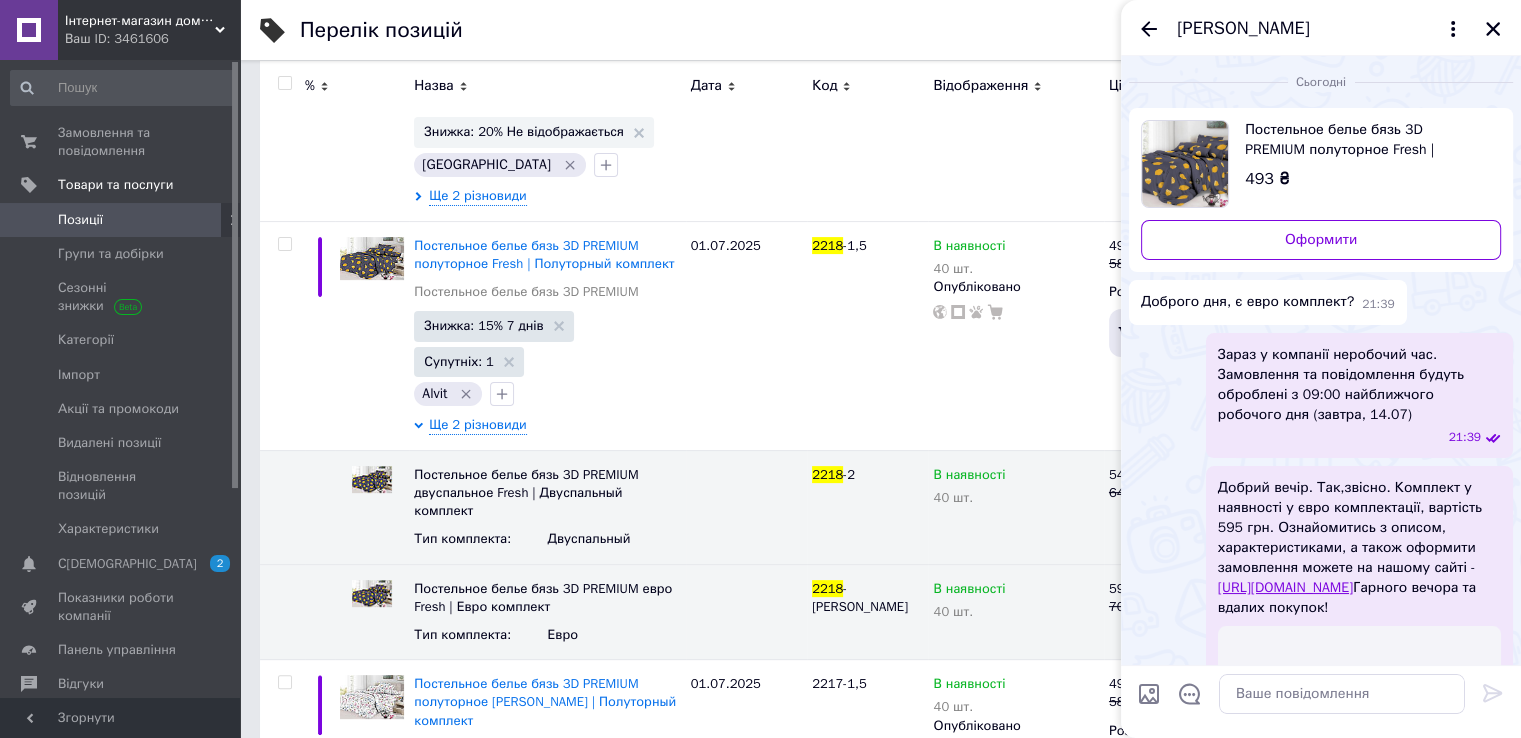 scroll, scrollTop: 262, scrollLeft: 0, axis: vertical 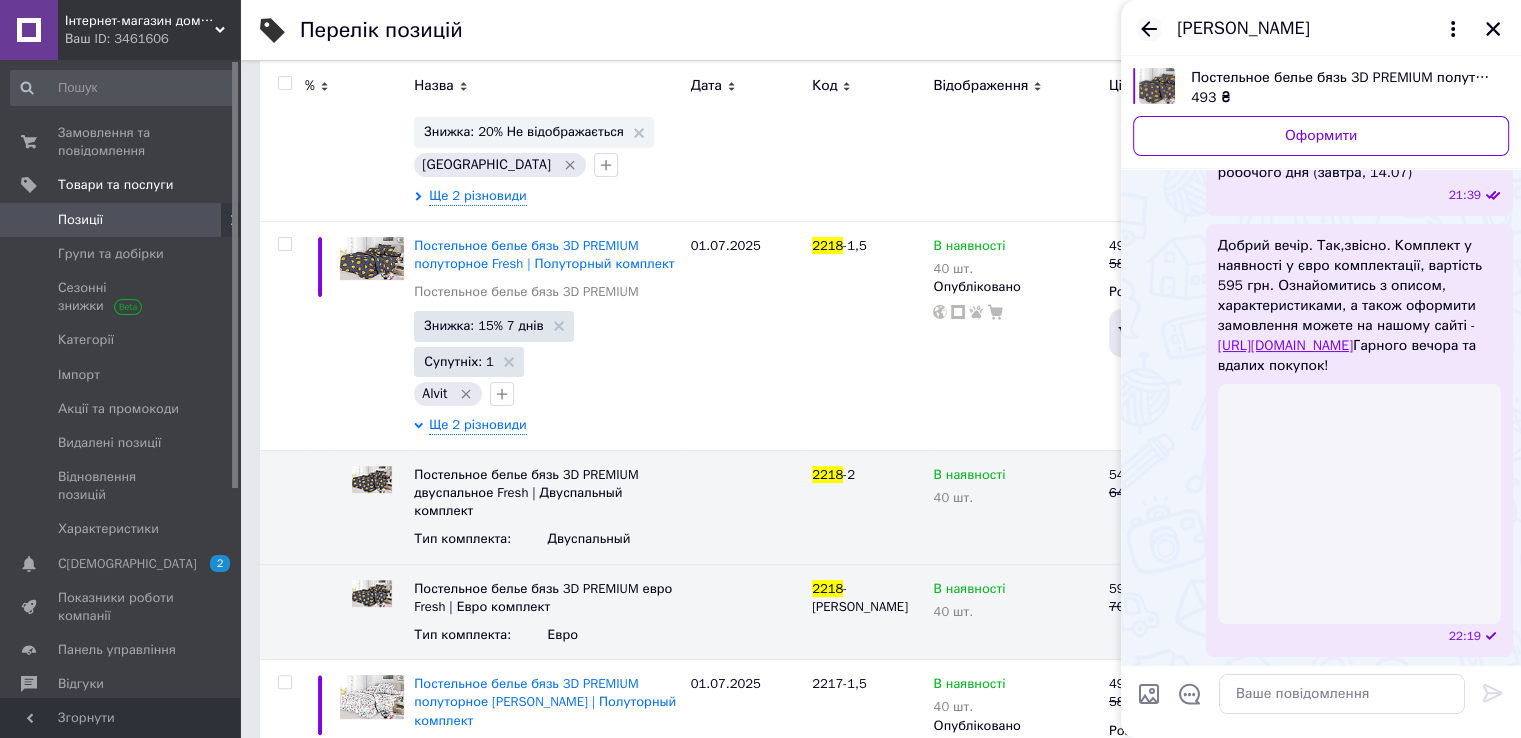 click 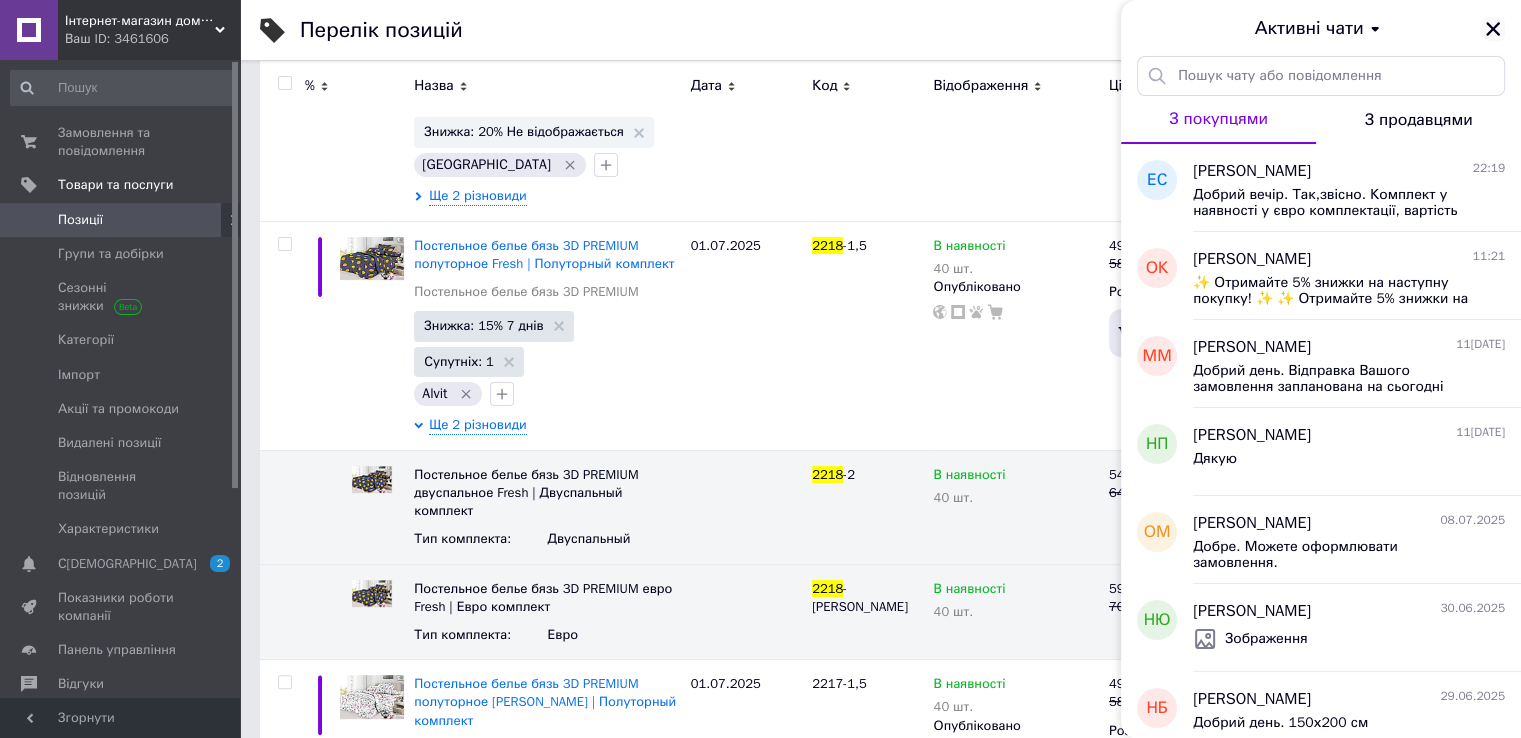 click 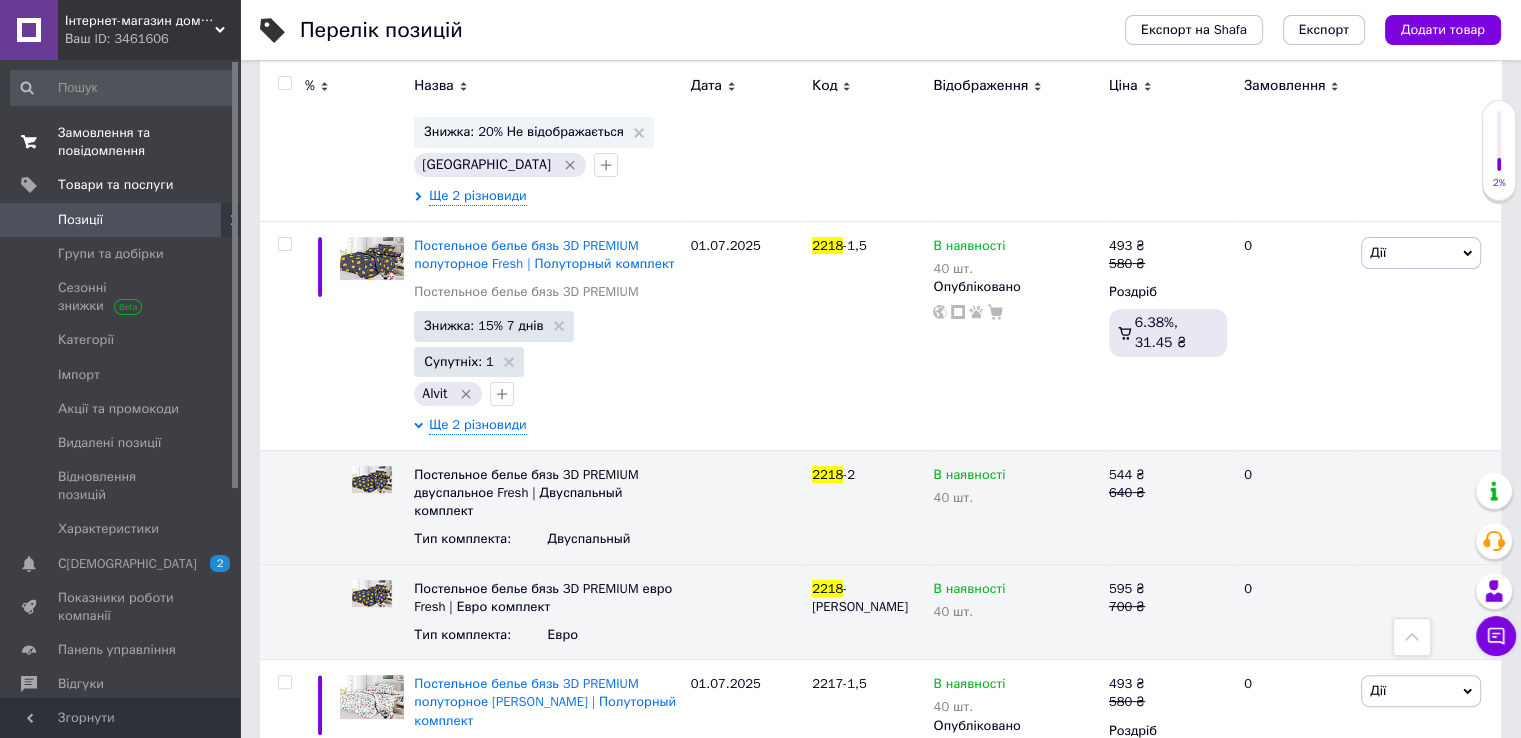 click on "Замовлення та повідомлення" at bounding box center [121, 142] 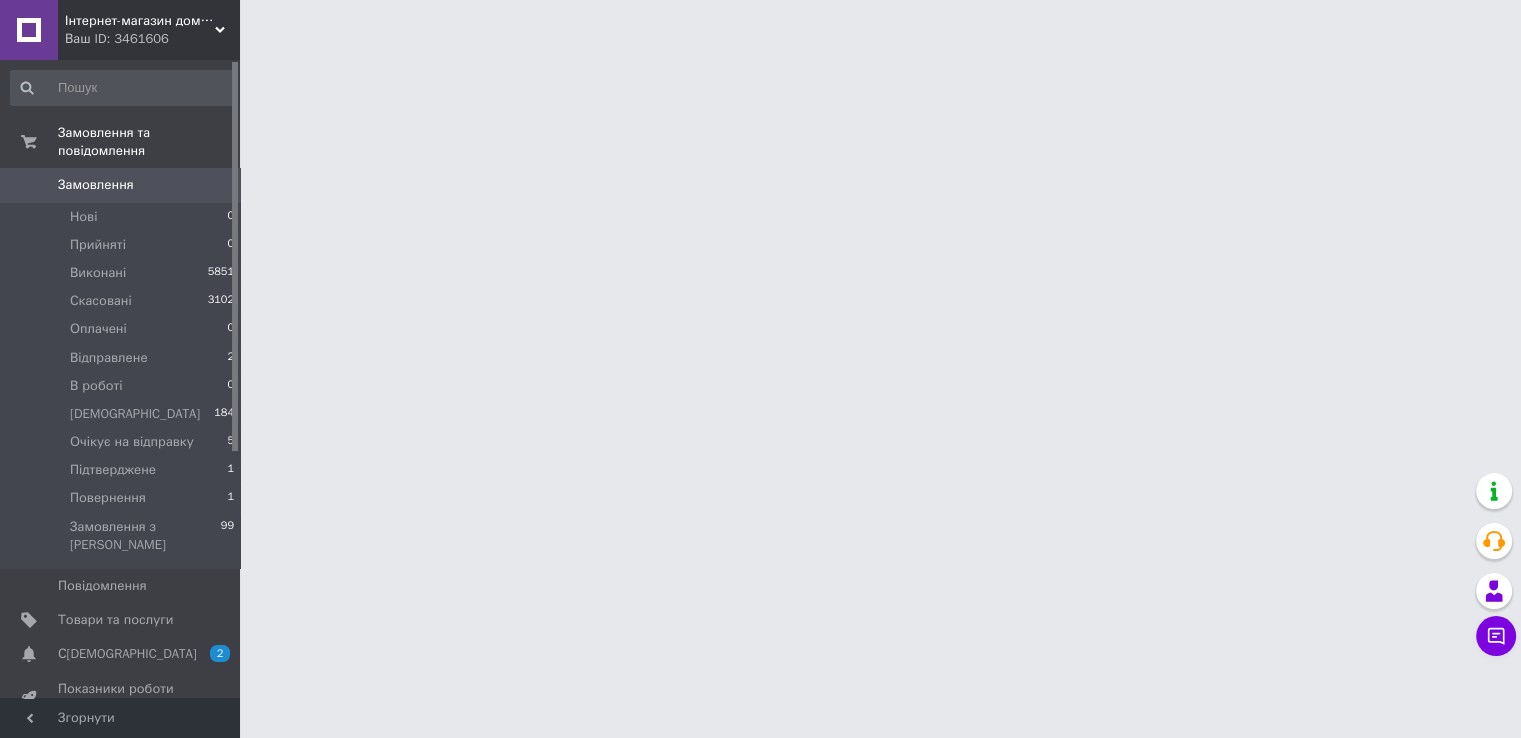 scroll, scrollTop: 0, scrollLeft: 0, axis: both 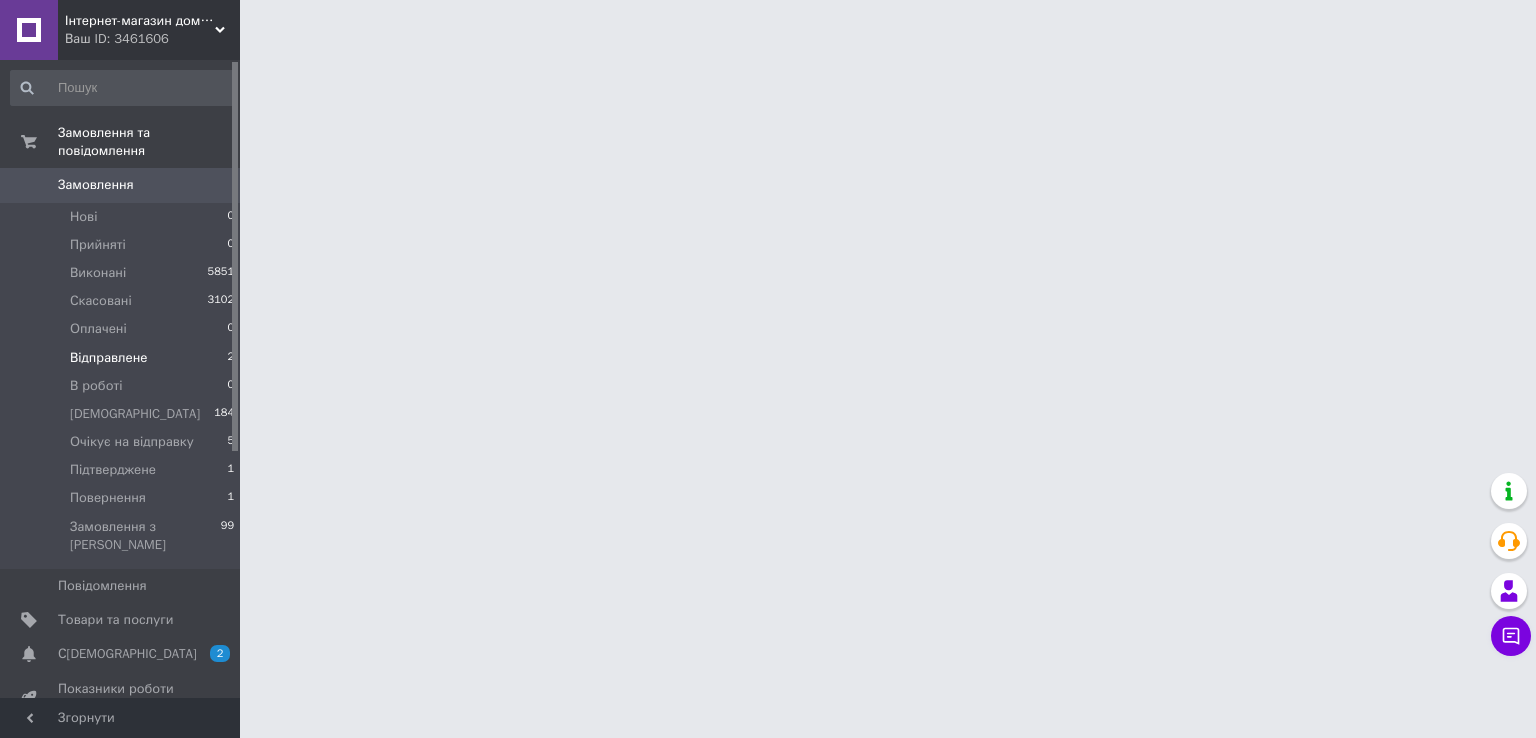 click on "Відправлене 2" at bounding box center (123, 358) 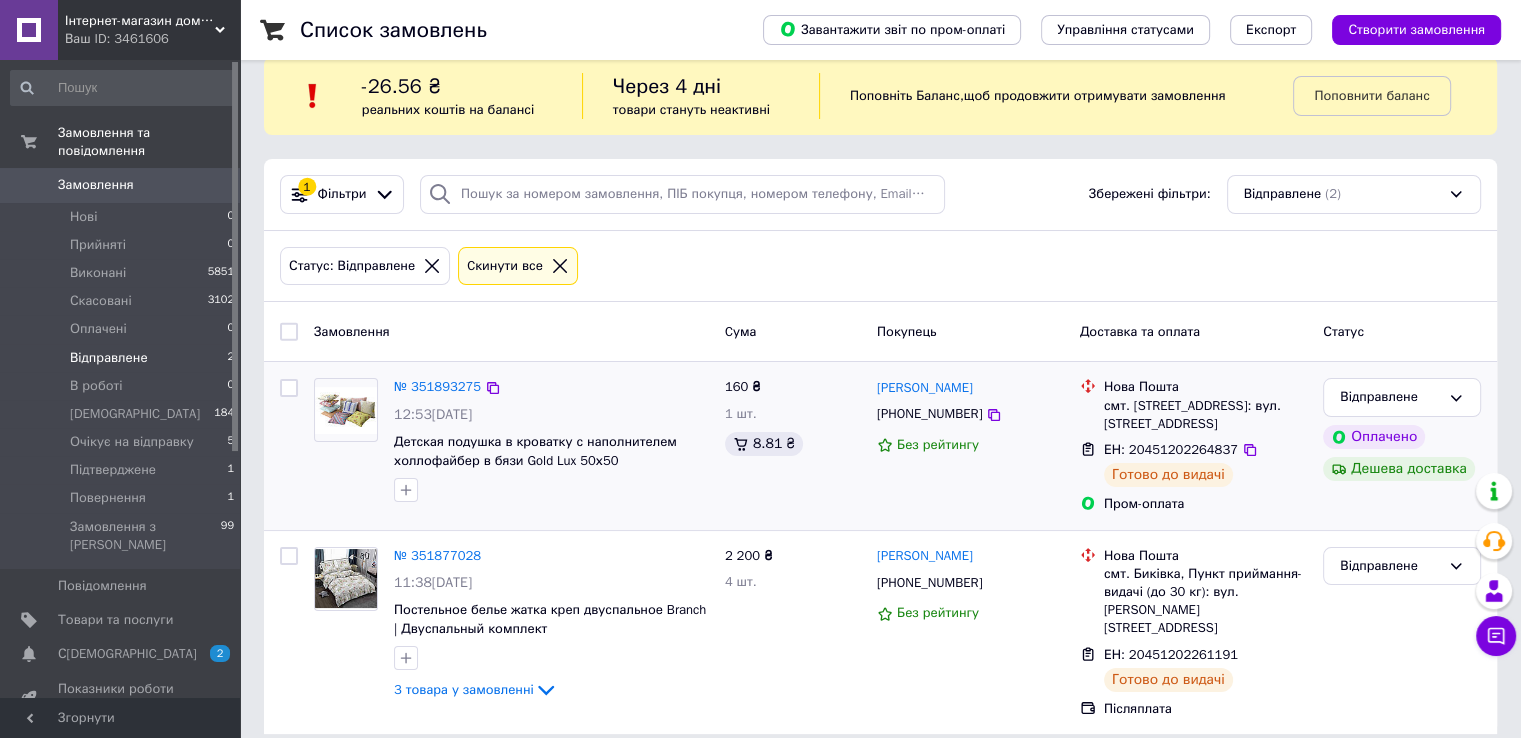 scroll, scrollTop: 48, scrollLeft: 0, axis: vertical 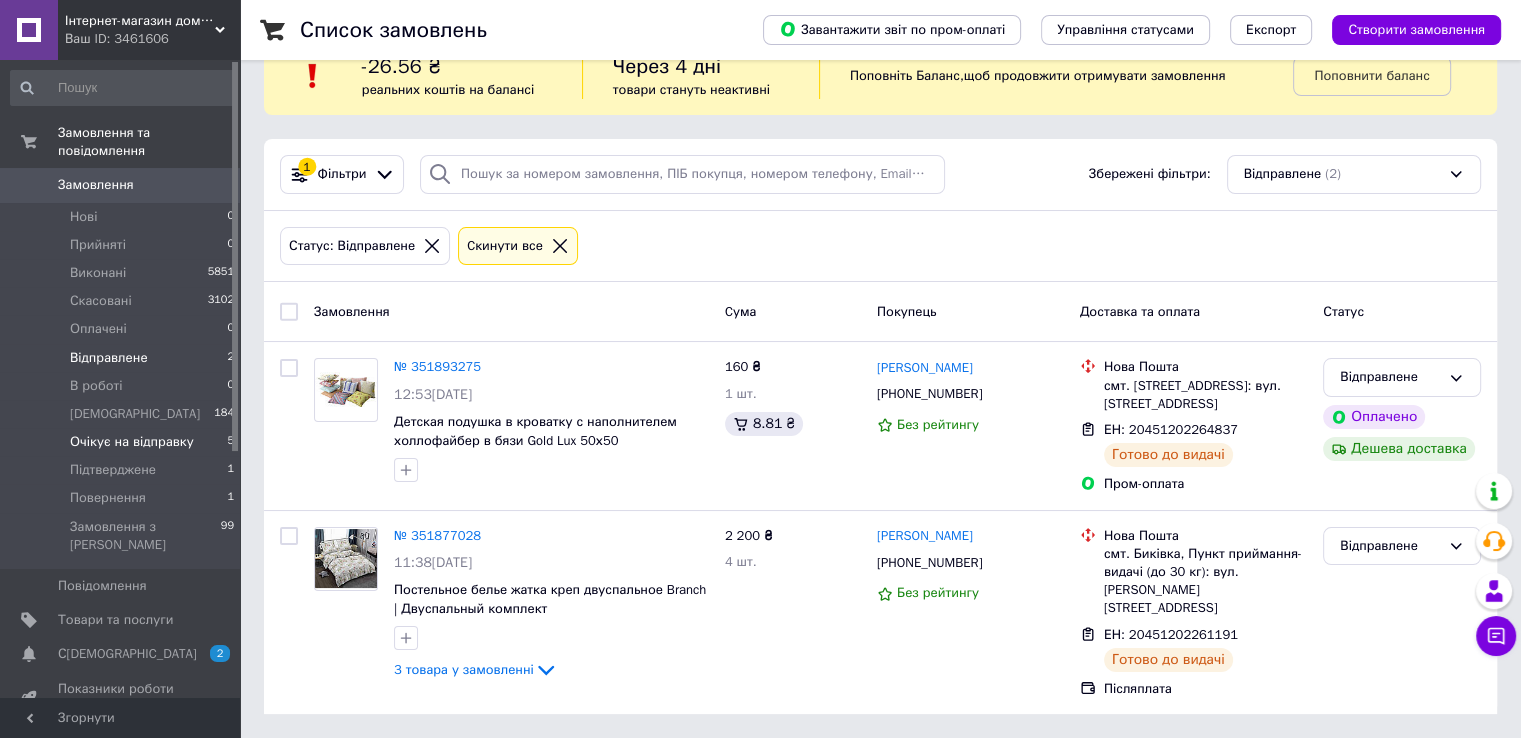 click on "Очікує на відправку" at bounding box center (132, 442) 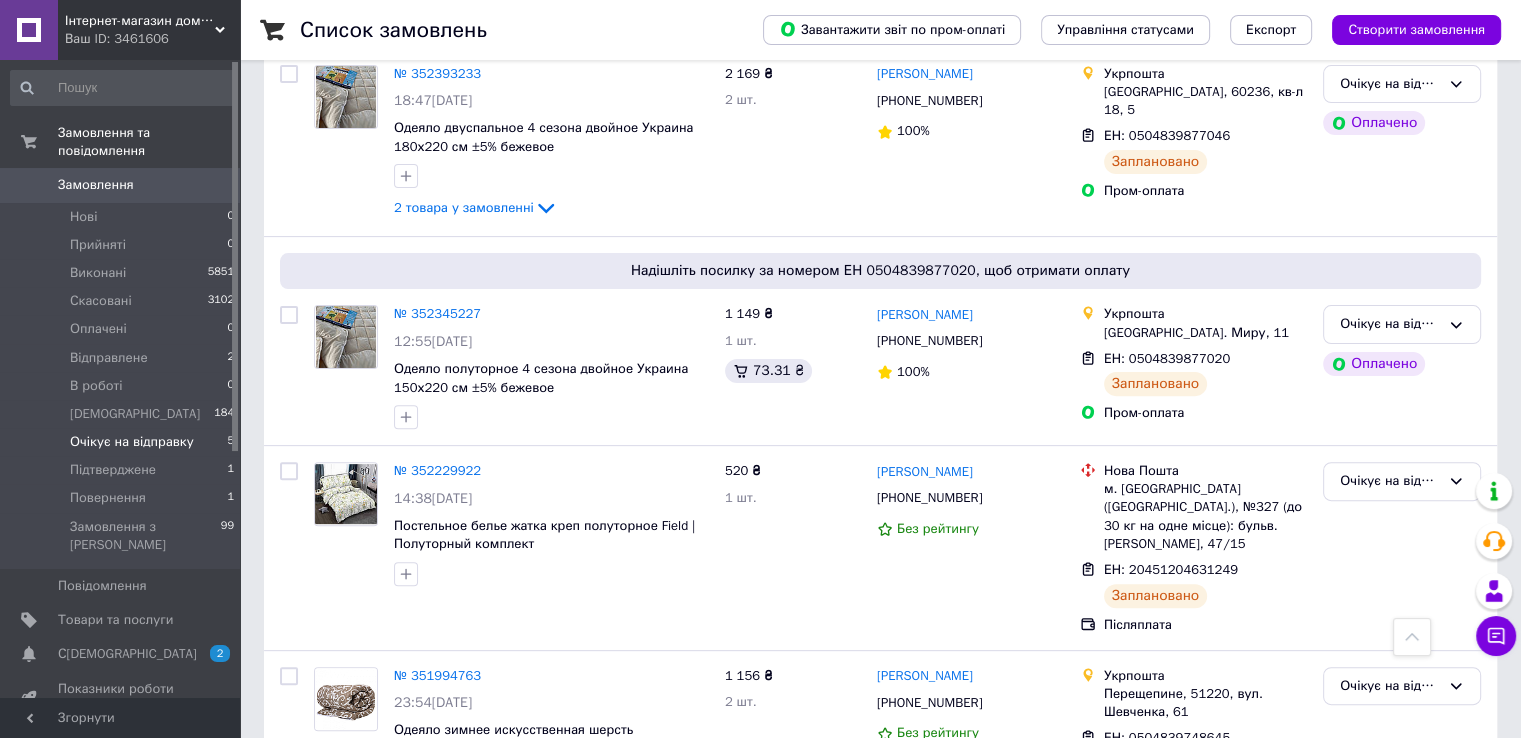 scroll, scrollTop: 645, scrollLeft: 0, axis: vertical 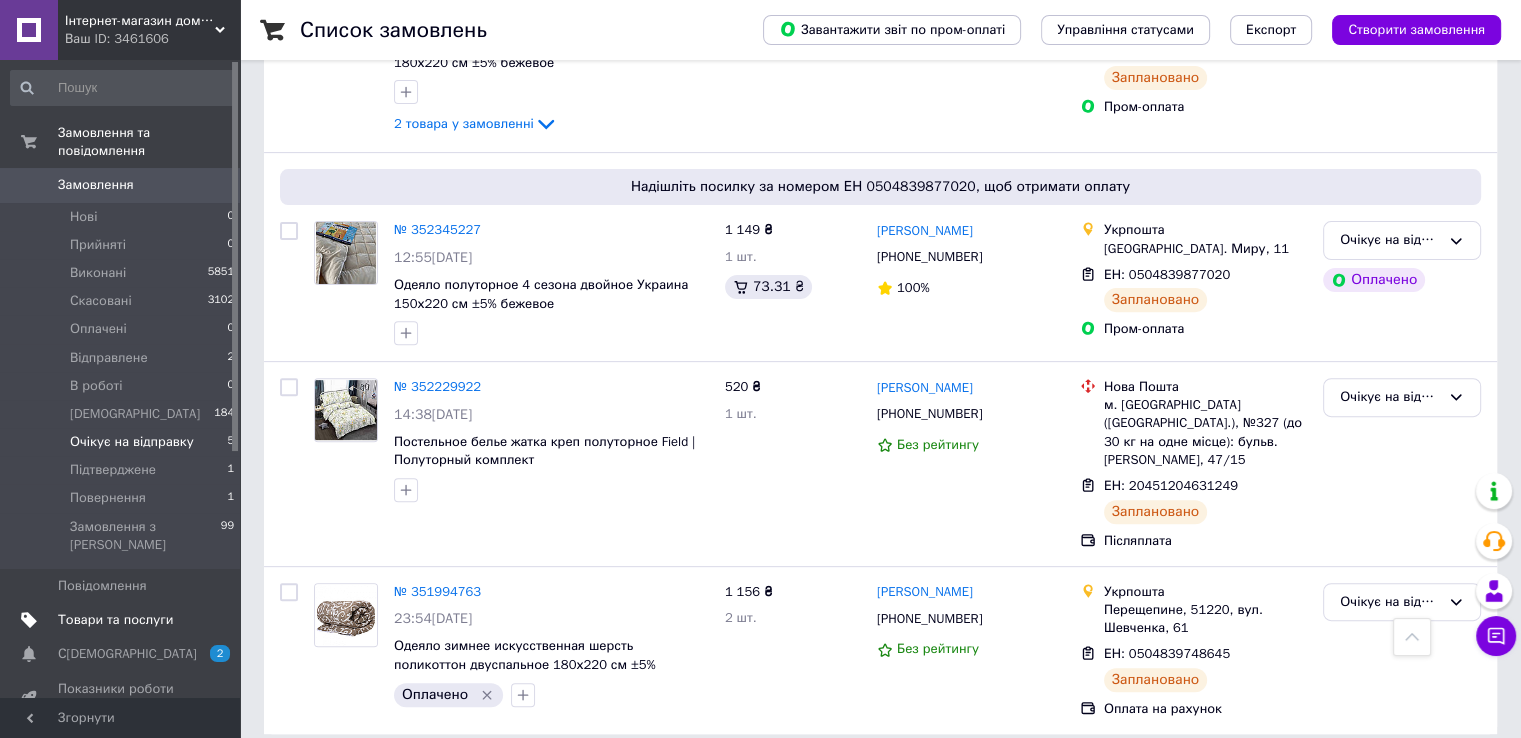 click on "Товари та послуги" at bounding box center (123, 620) 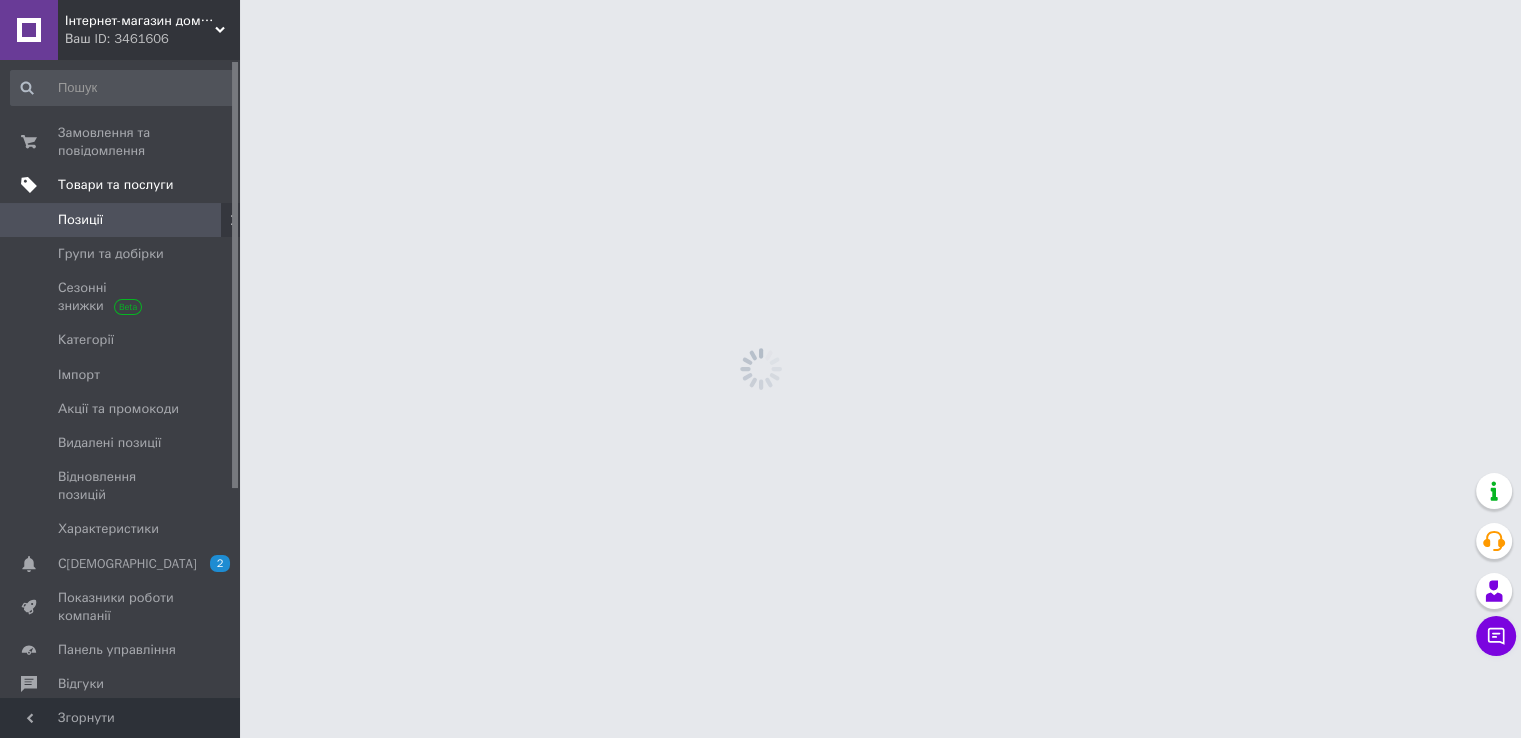 scroll, scrollTop: 0, scrollLeft: 0, axis: both 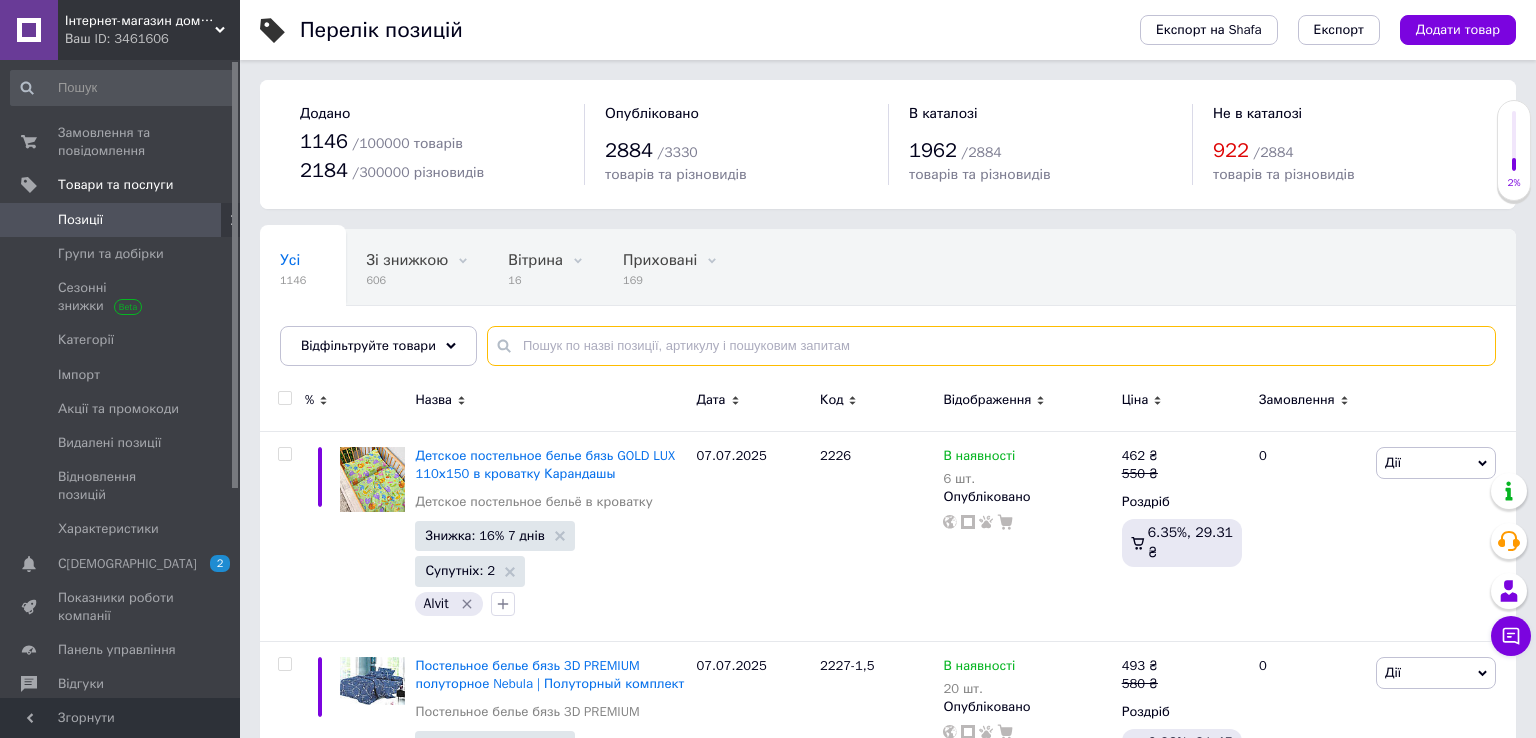 click at bounding box center [991, 346] 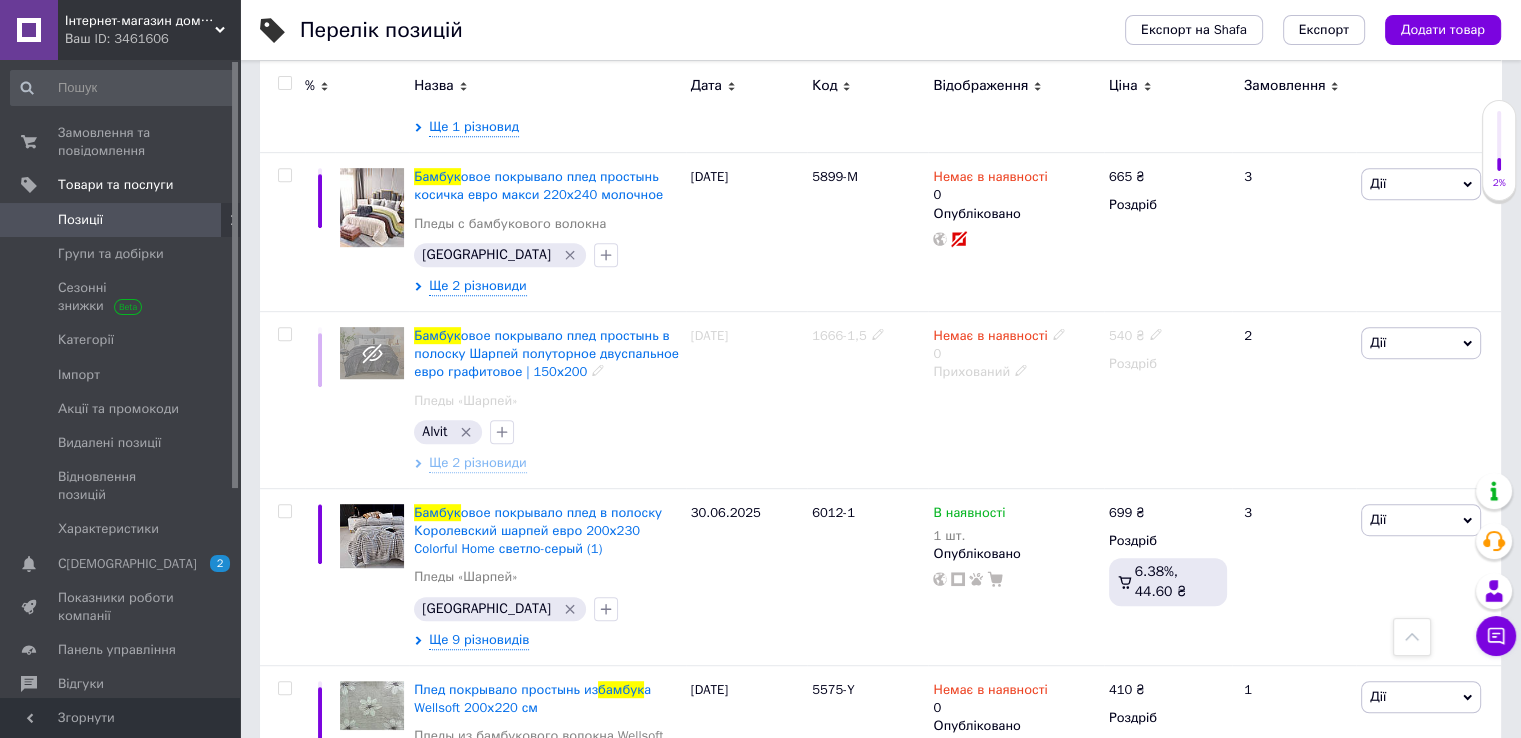 scroll, scrollTop: 1300, scrollLeft: 0, axis: vertical 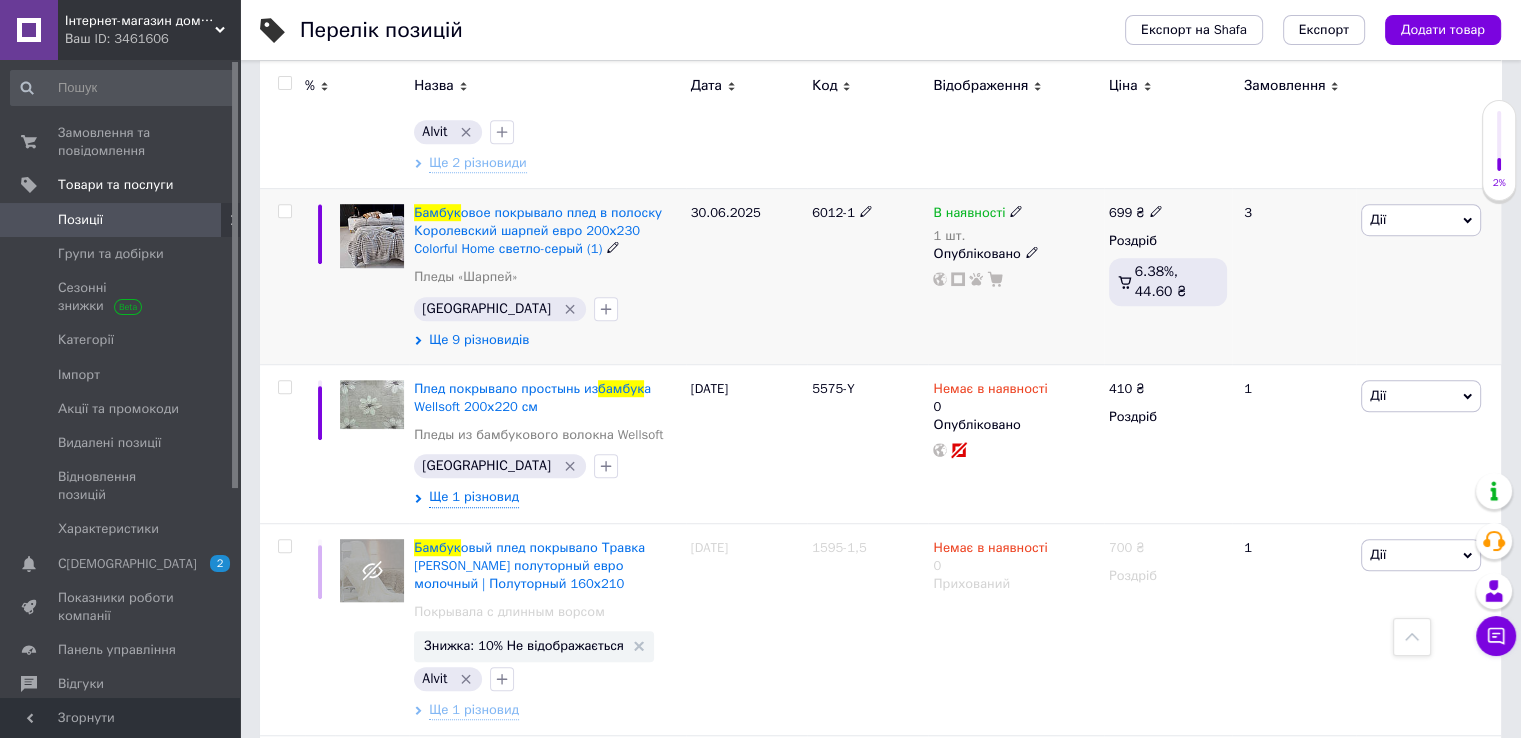 type on "бамбук" 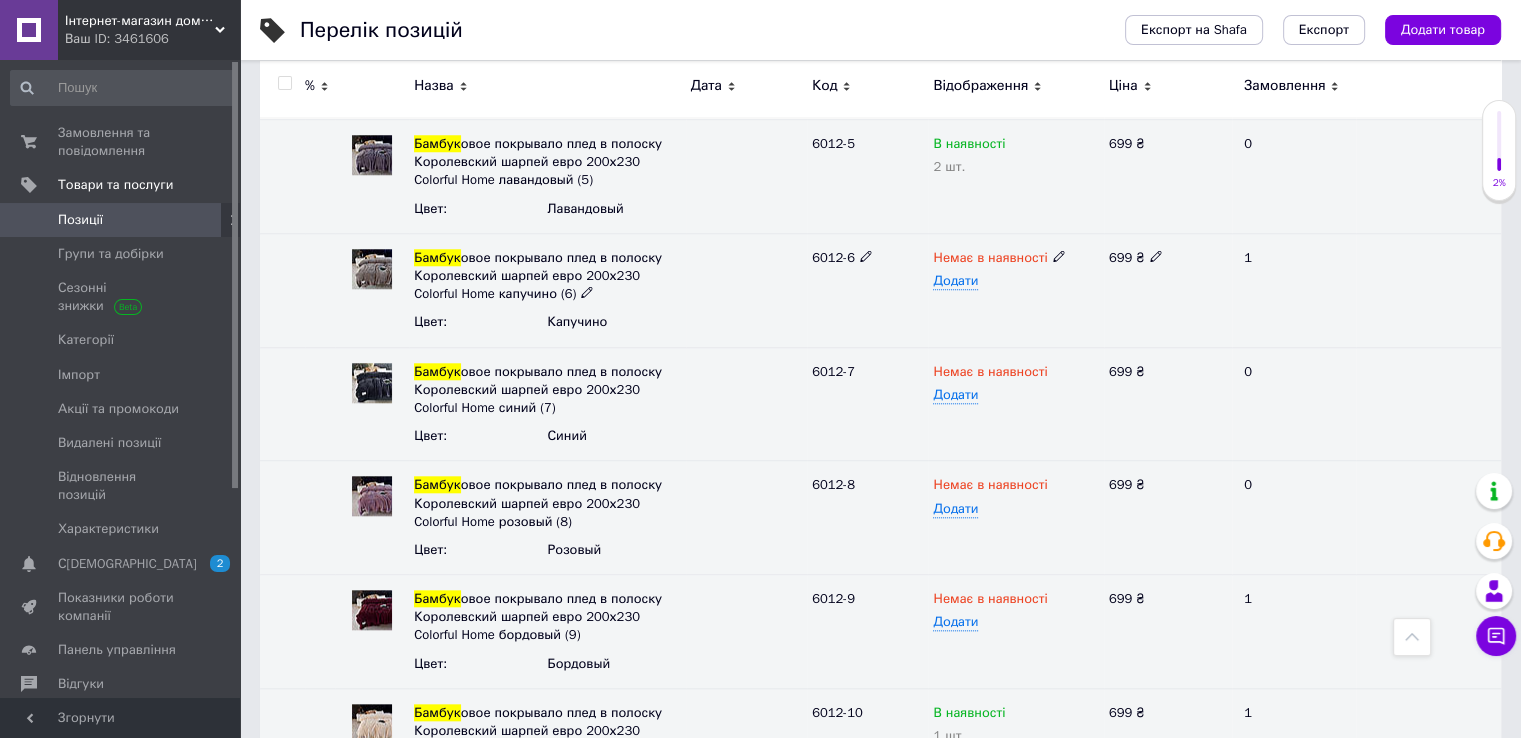 scroll, scrollTop: 1900, scrollLeft: 0, axis: vertical 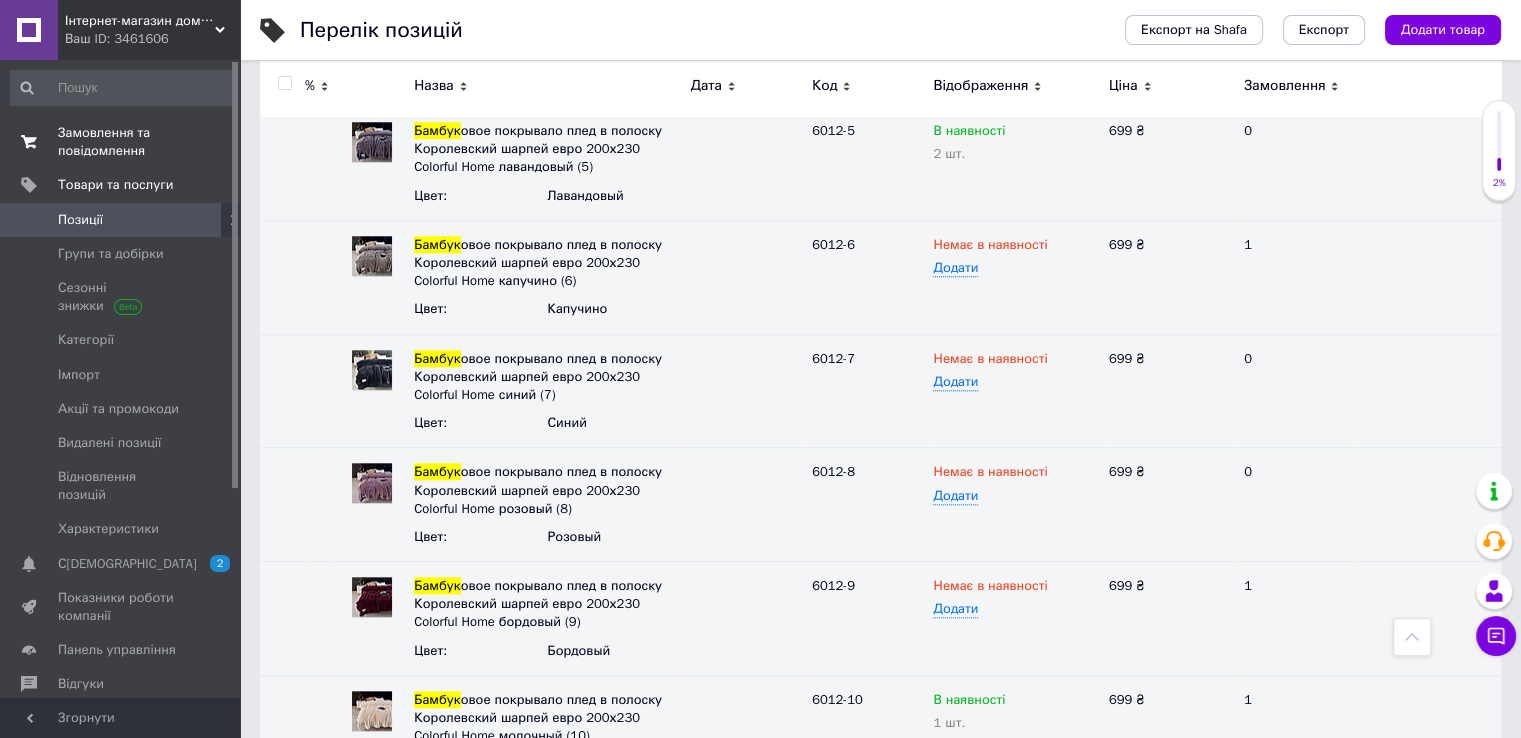 click on "Замовлення та повідомлення" at bounding box center [121, 142] 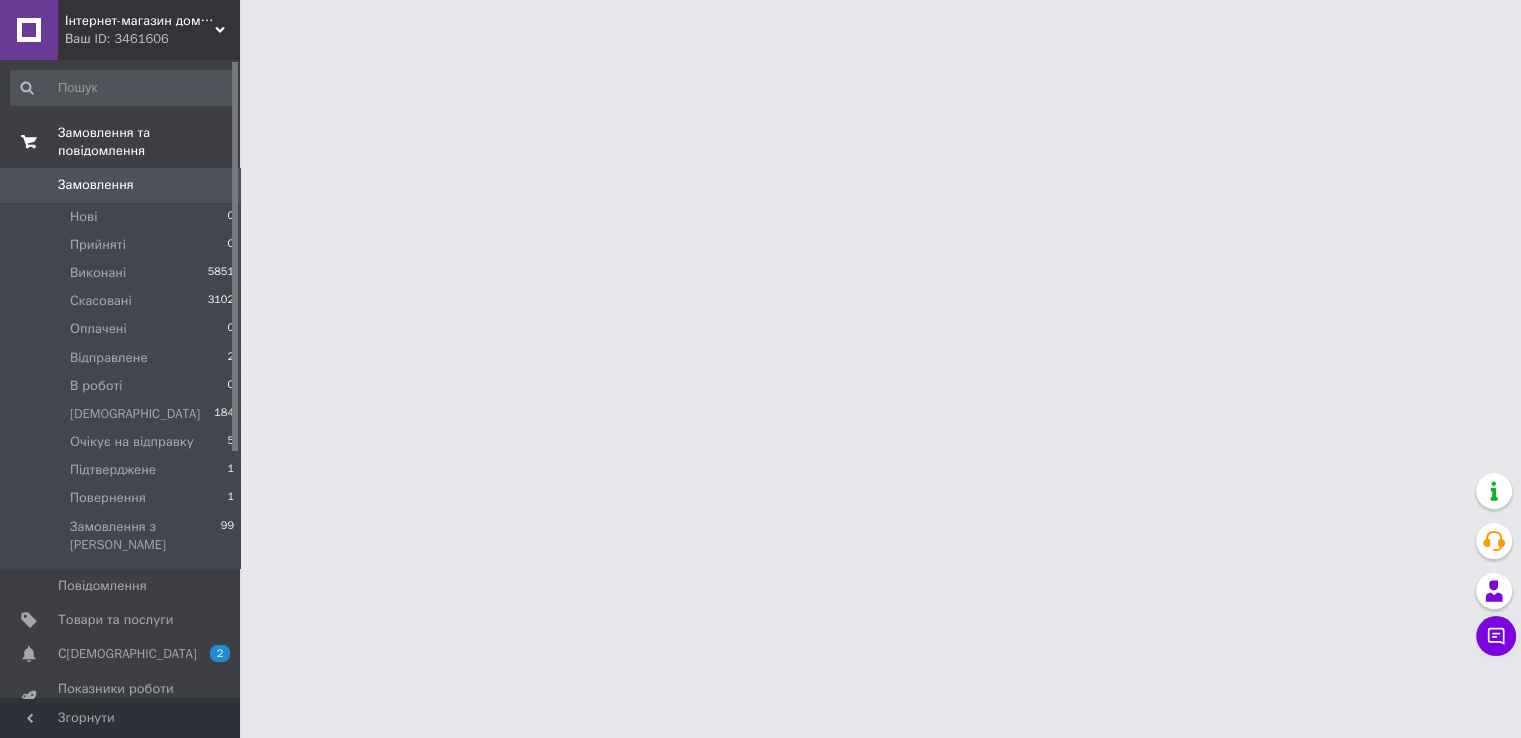 scroll, scrollTop: 0, scrollLeft: 0, axis: both 